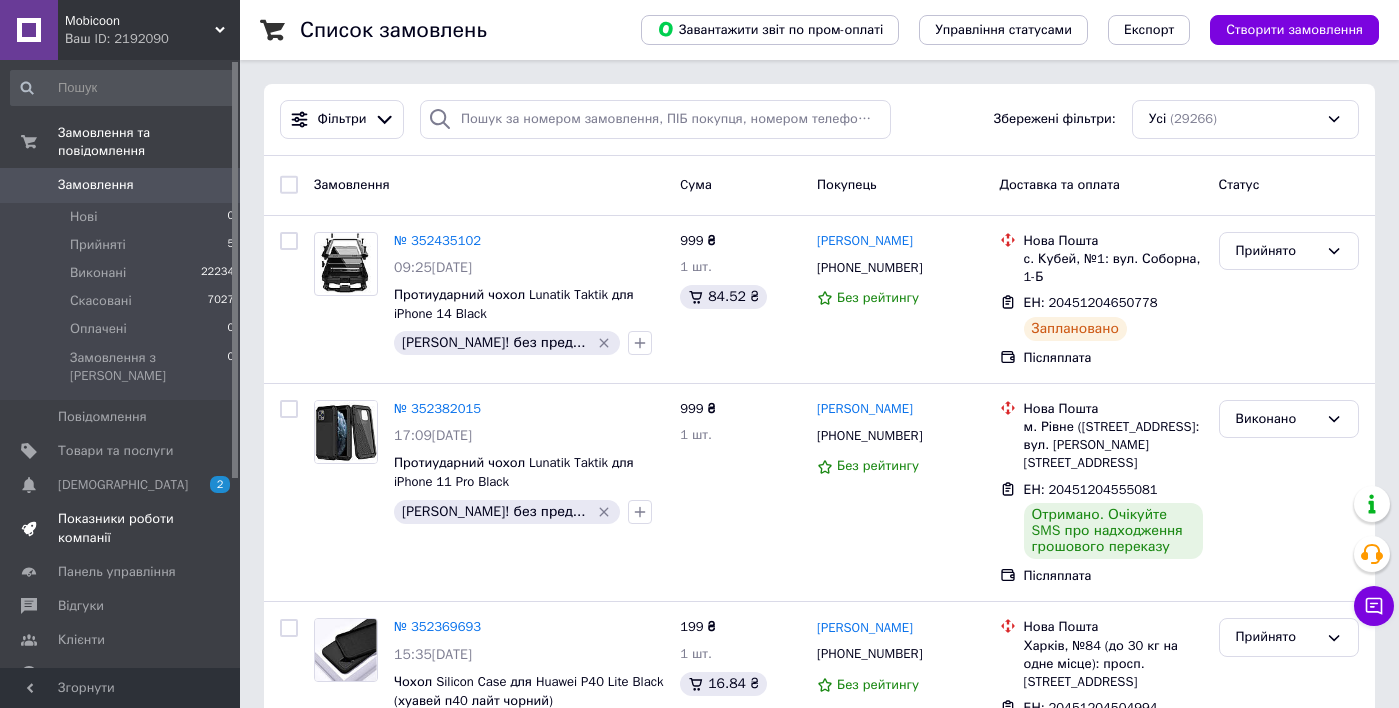 scroll, scrollTop: 0, scrollLeft: 0, axis: both 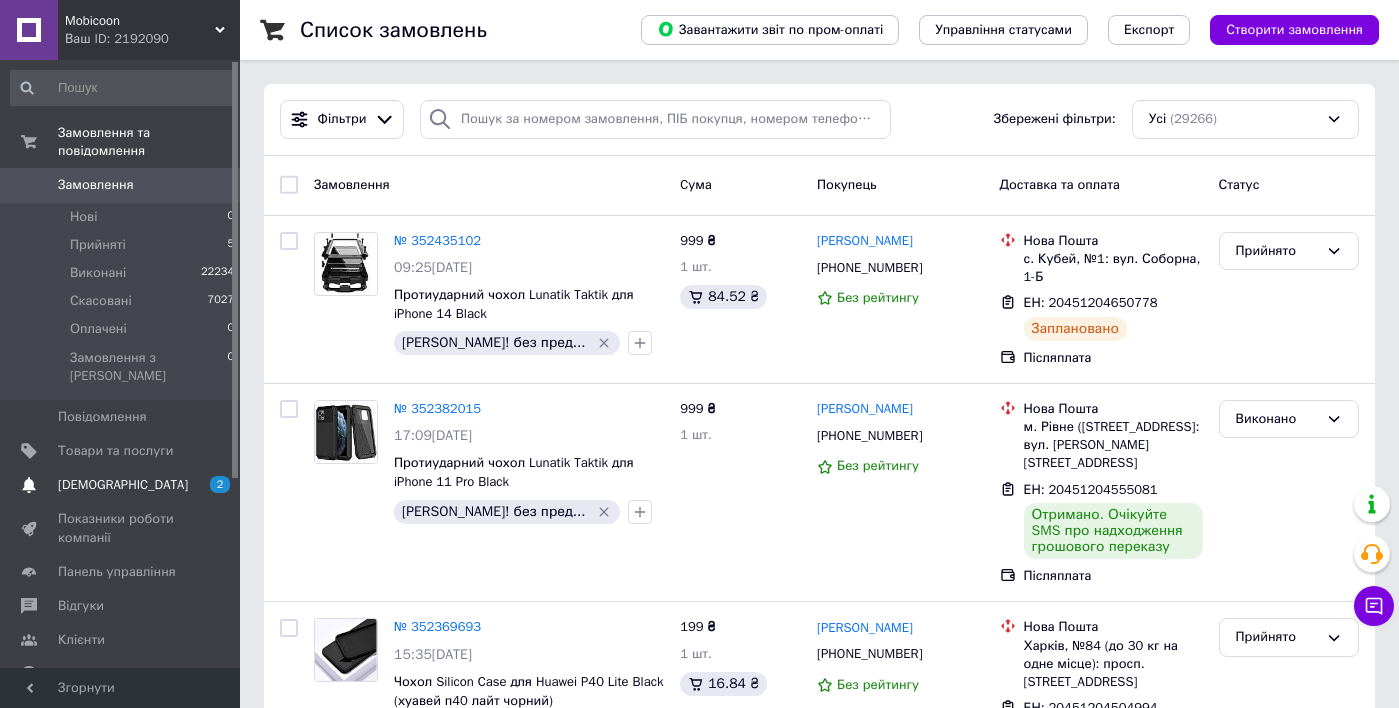 click on "[DEMOGRAPHIC_DATA]" at bounding box center [123, 485] 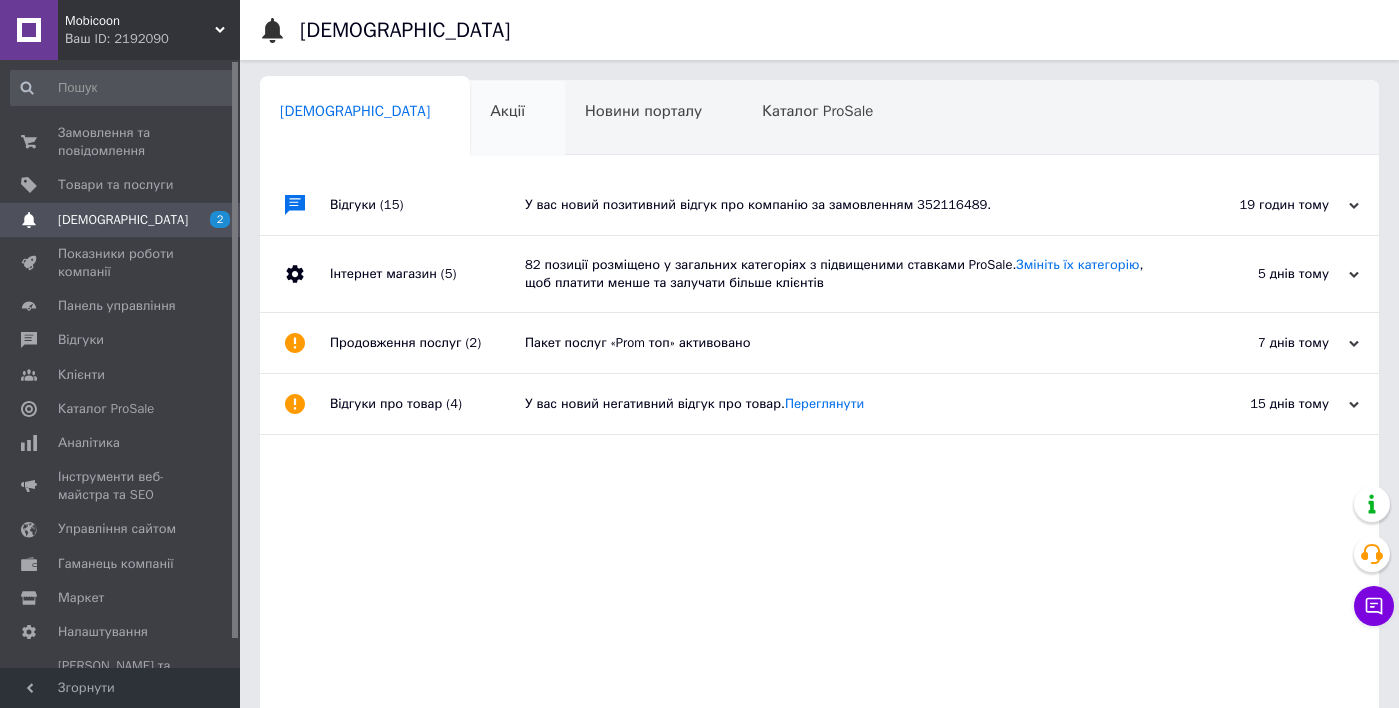 click on "Акції 0" at bounding box center [517, 119] 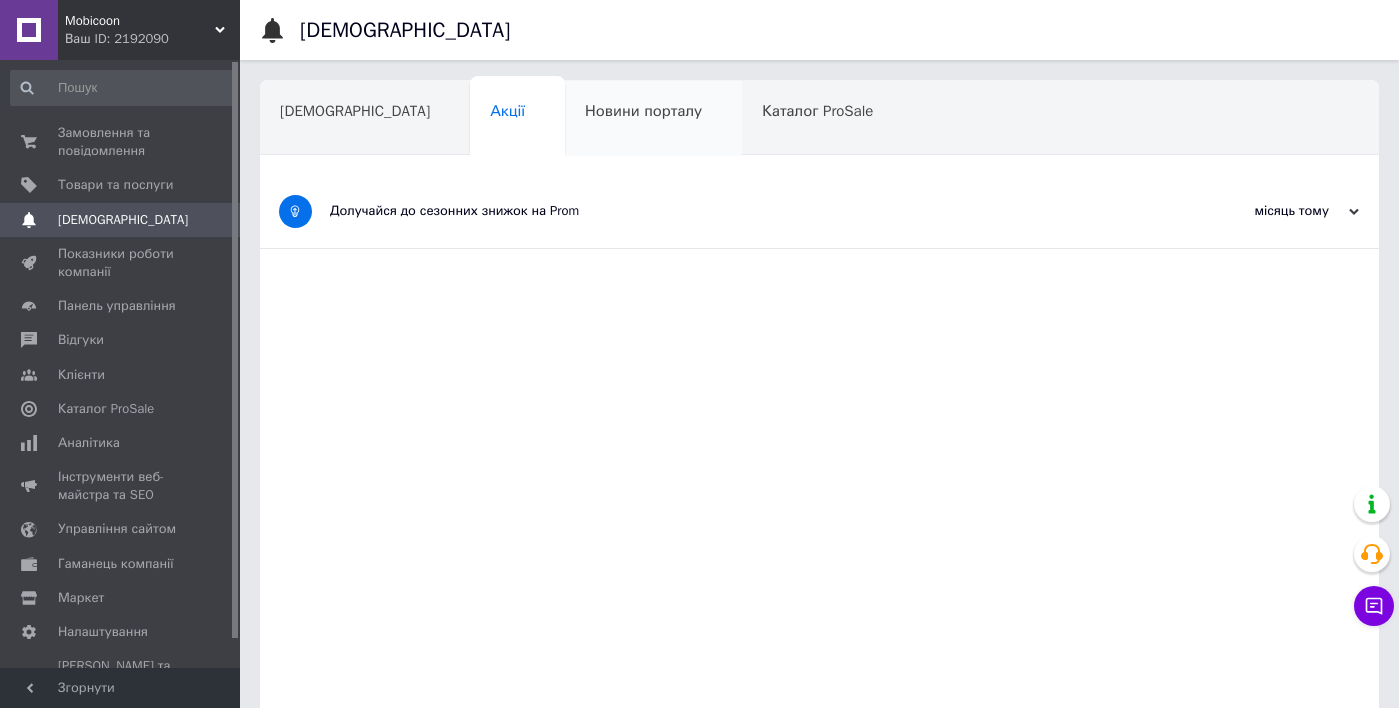 click on "Новини порталу" at bounding box center [643, 111] 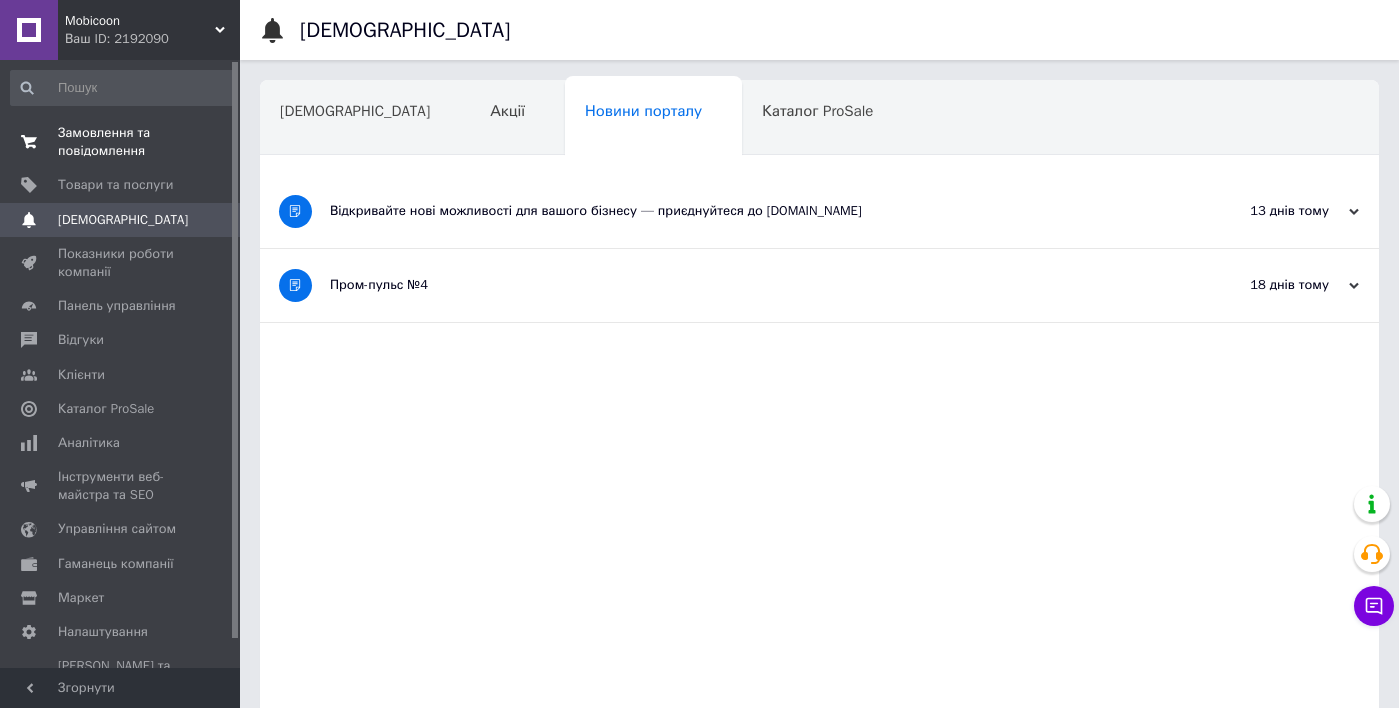 click on "Замовлення та повідомлення" at bounding box center (121, 142) 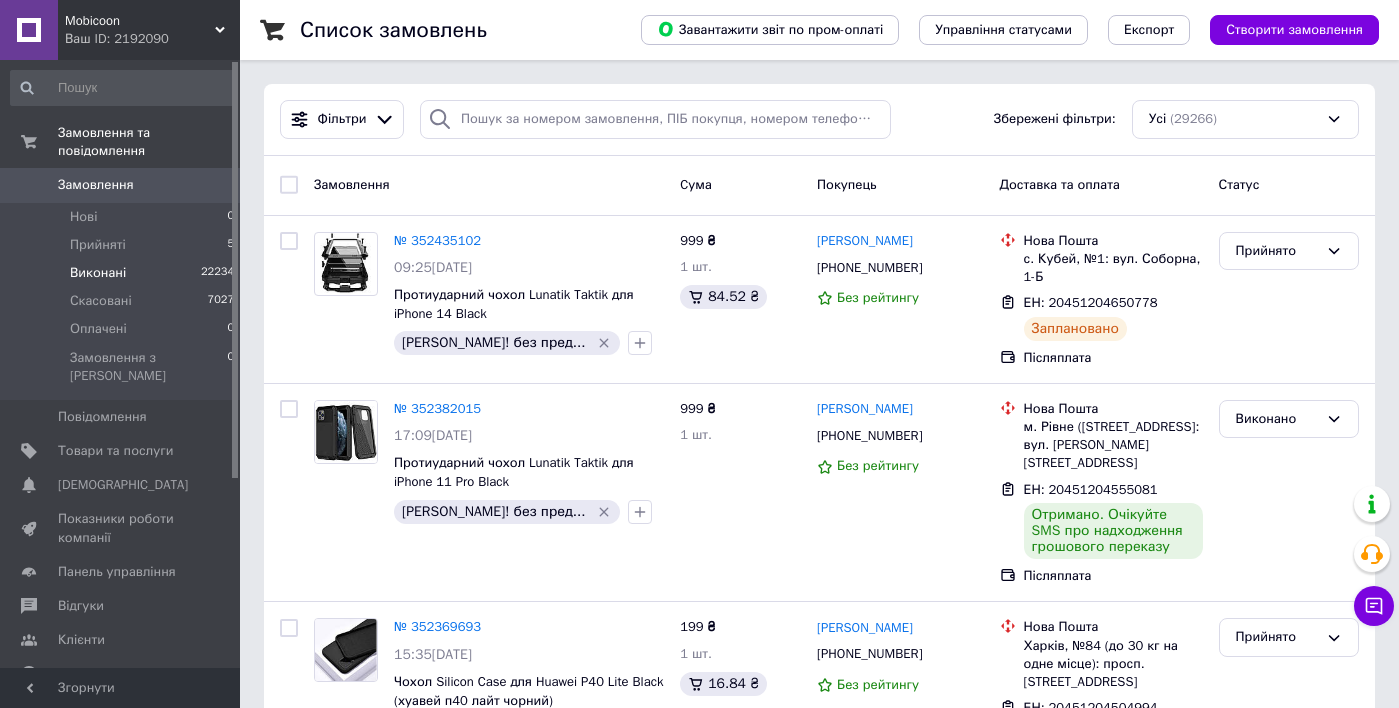 click on "Виконані" at bounding box center (98, 273) 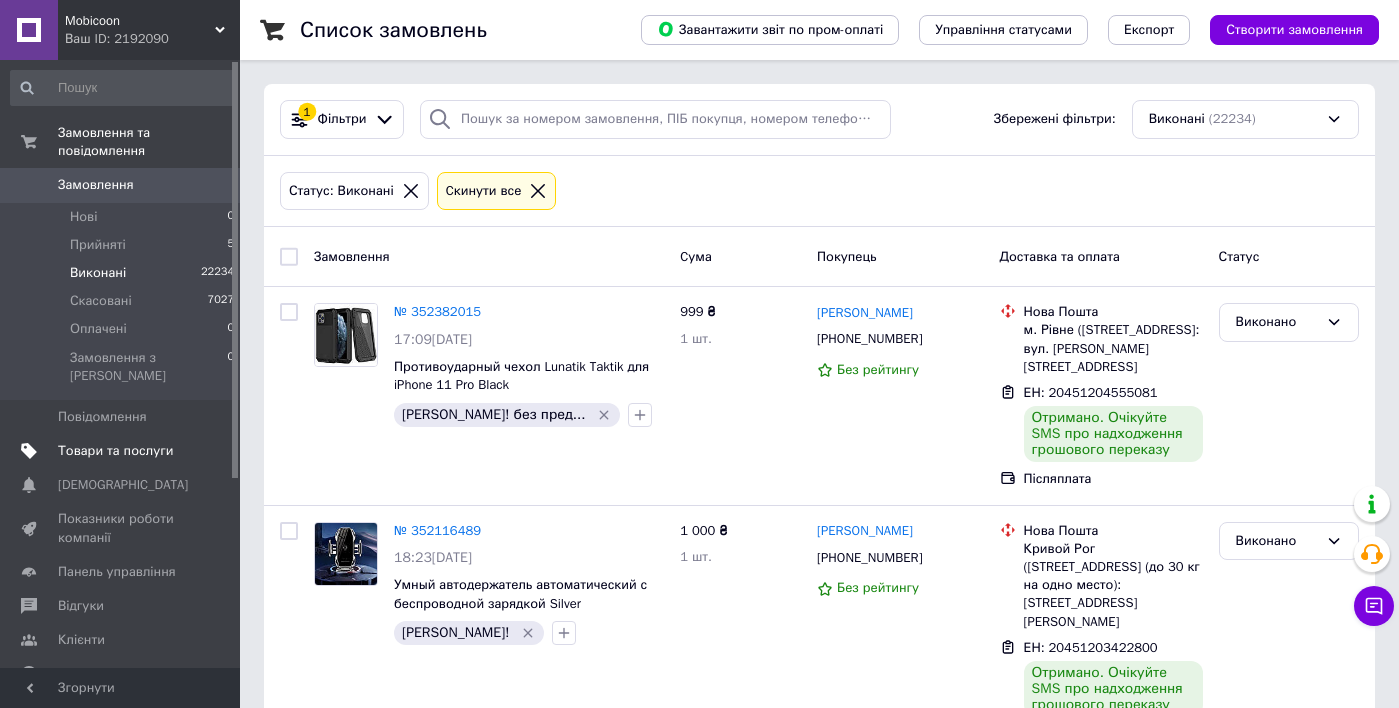 scroll, scrollTop: 0, scrollLeft: 0, axis: both 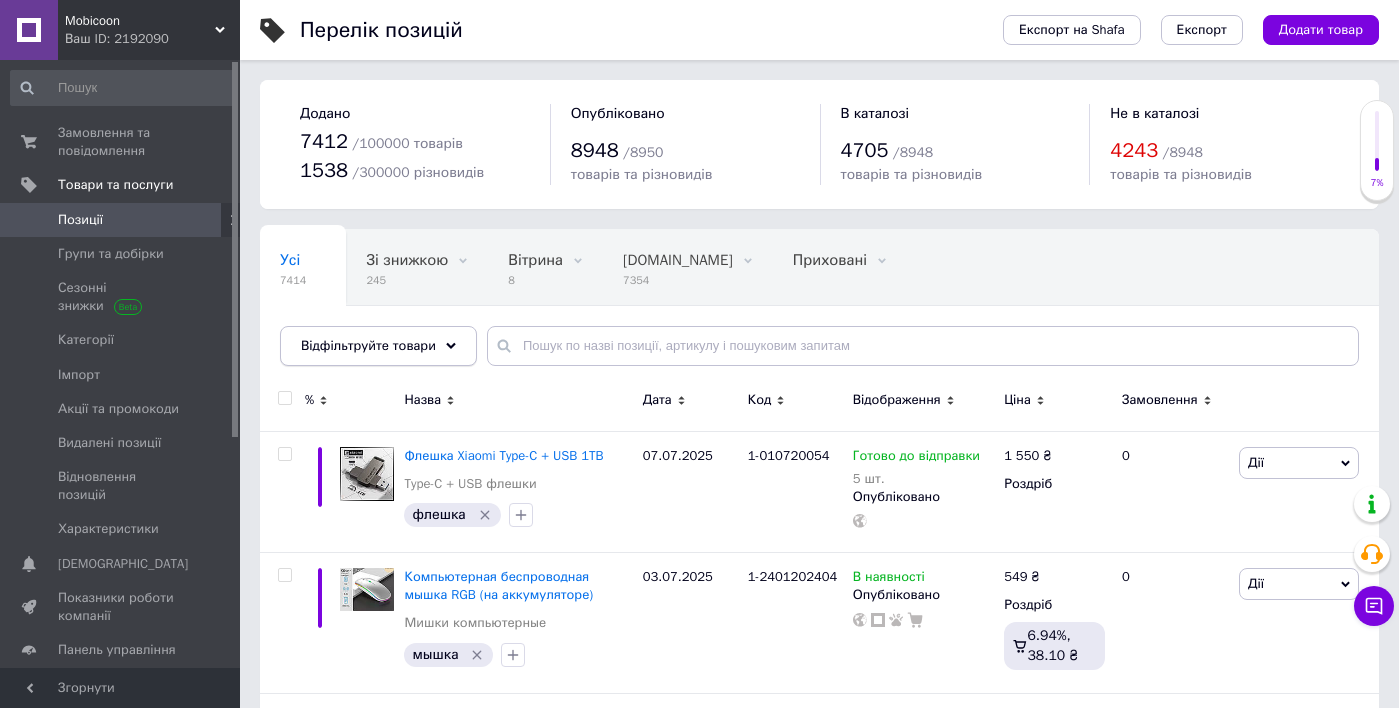 click 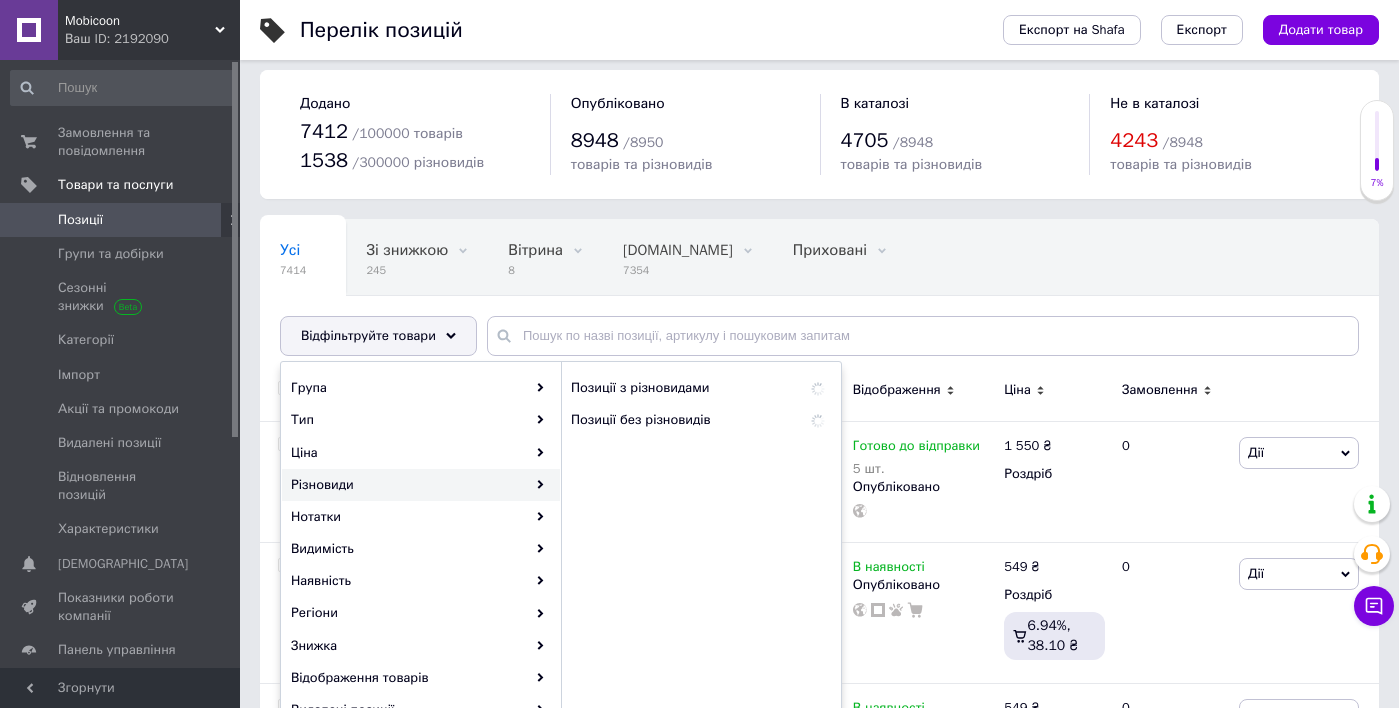 scroll, scrollTop: 24, scrollLeft: 0, axis: vertical 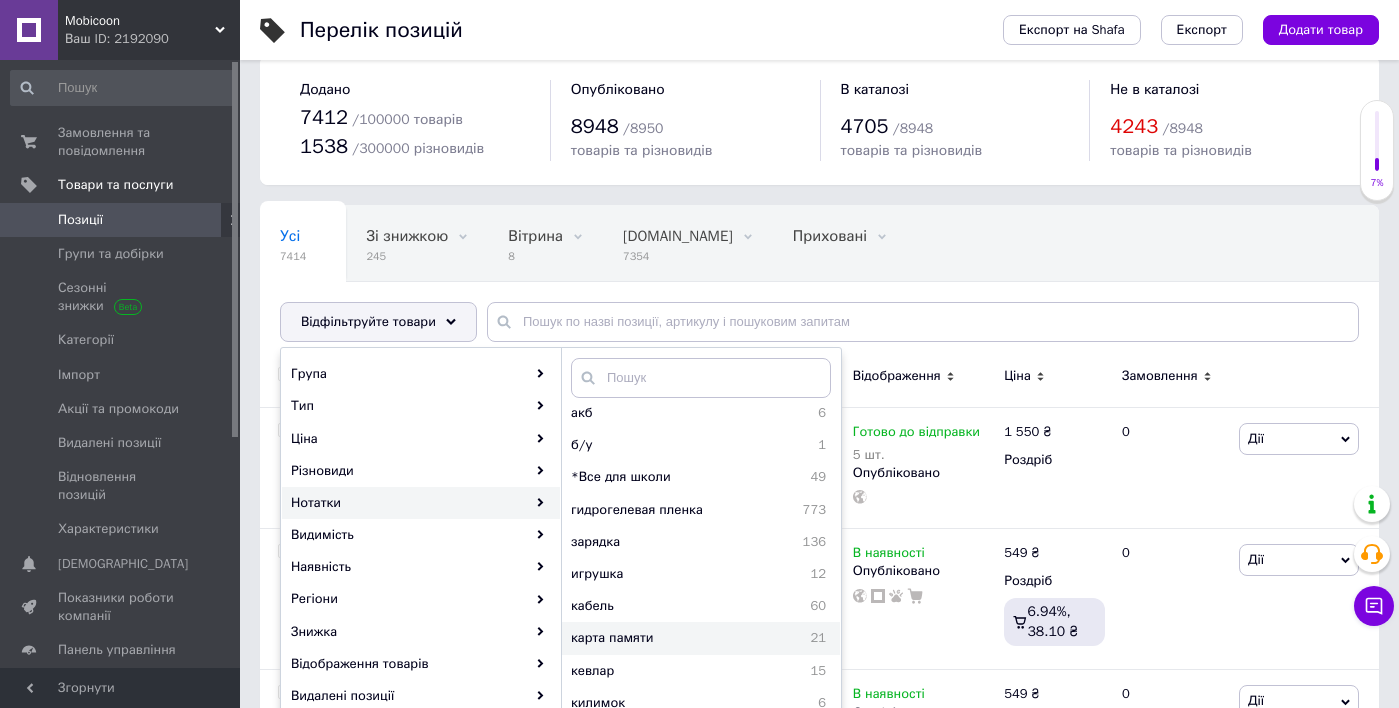 click on "карта памяти" at bounding box center [668, 638] 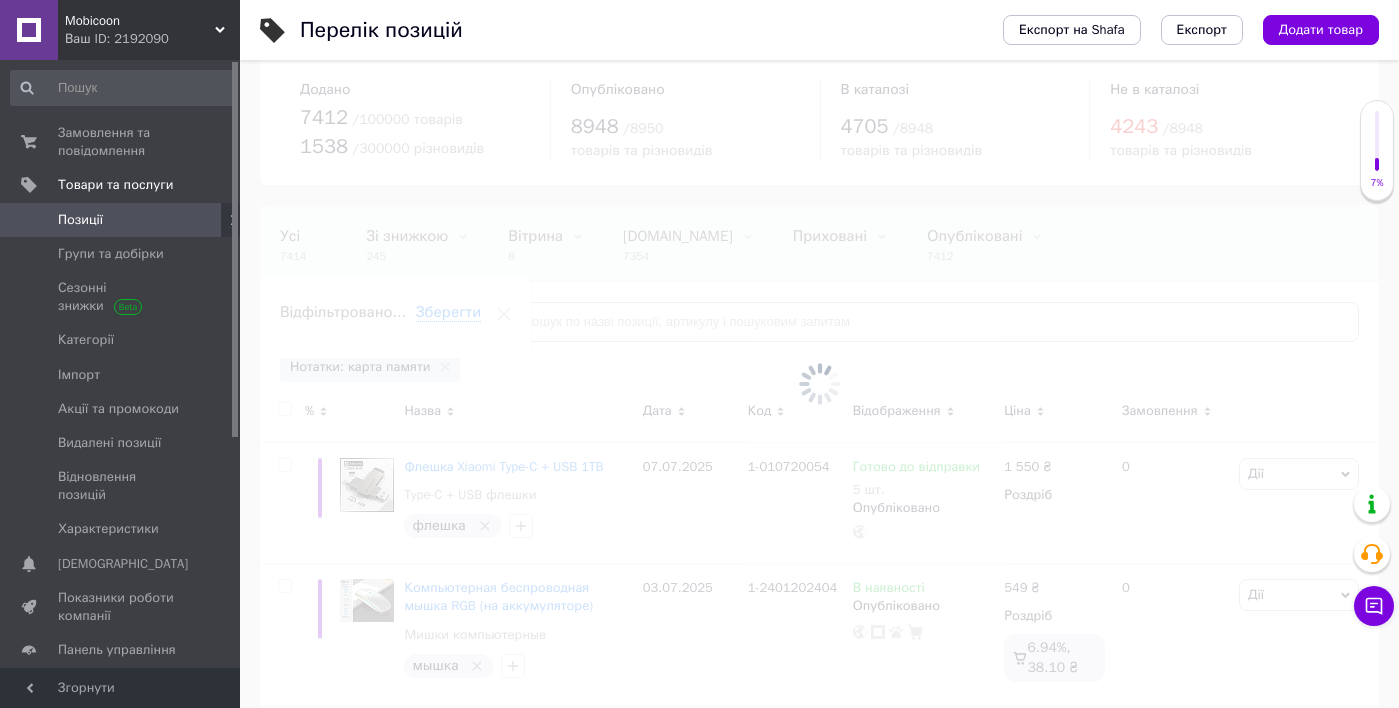 scroll, scrollTop: 0, scrollLeft: 71, axis: horizontal 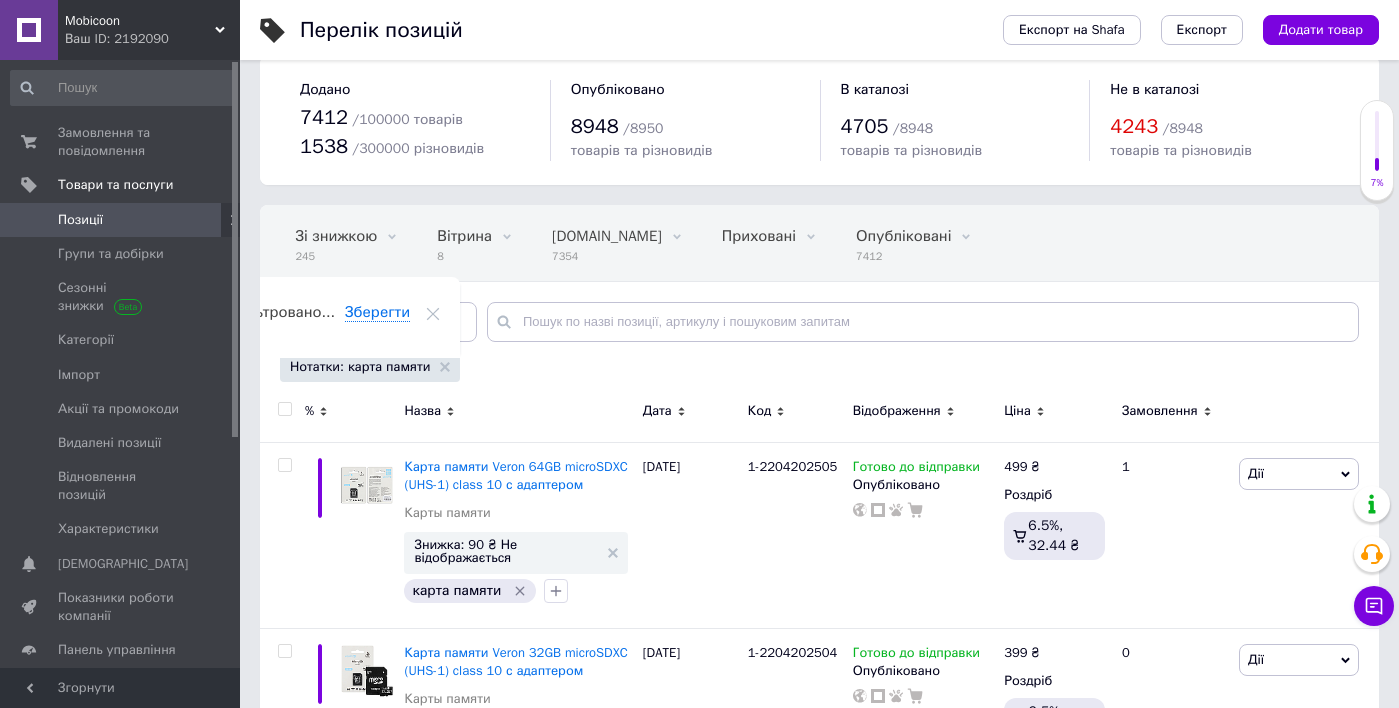 click on "Ціна" at bounding box center [1017, 411] 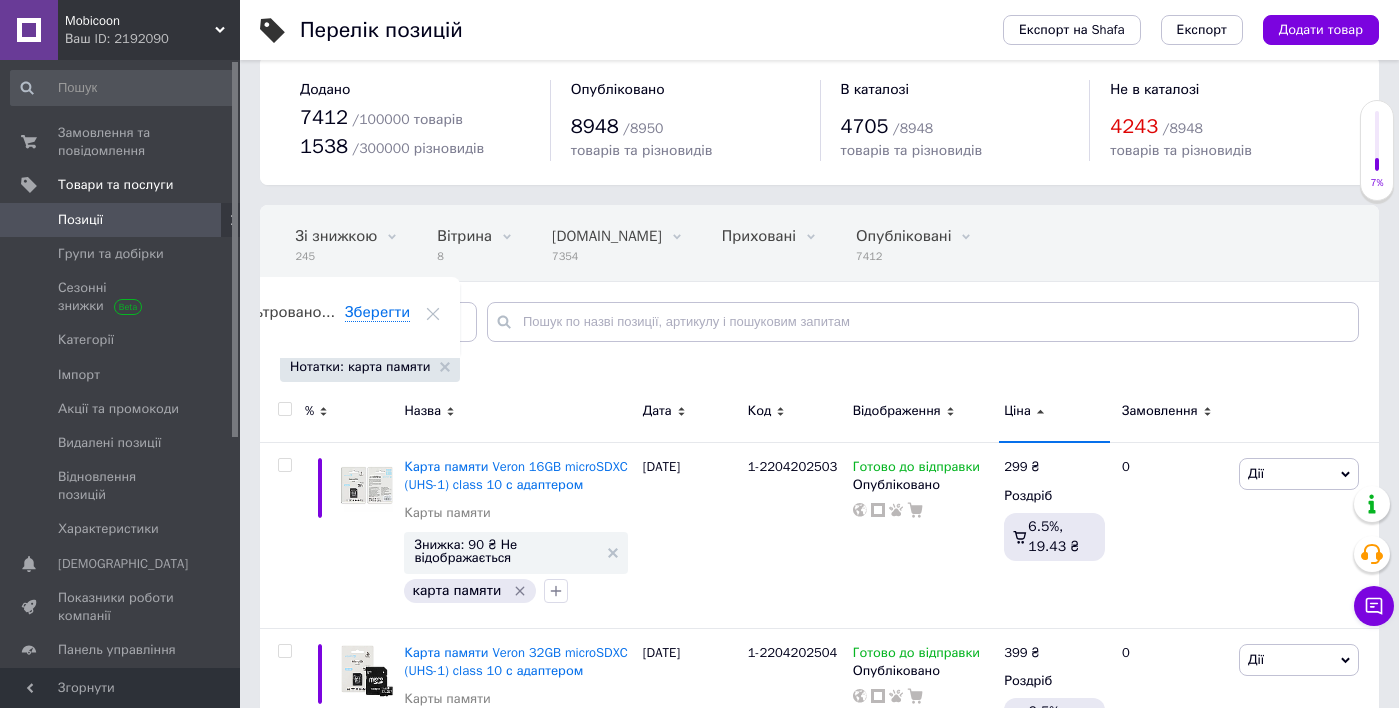 click on "Ціна" at bounding box center (1017, 411) 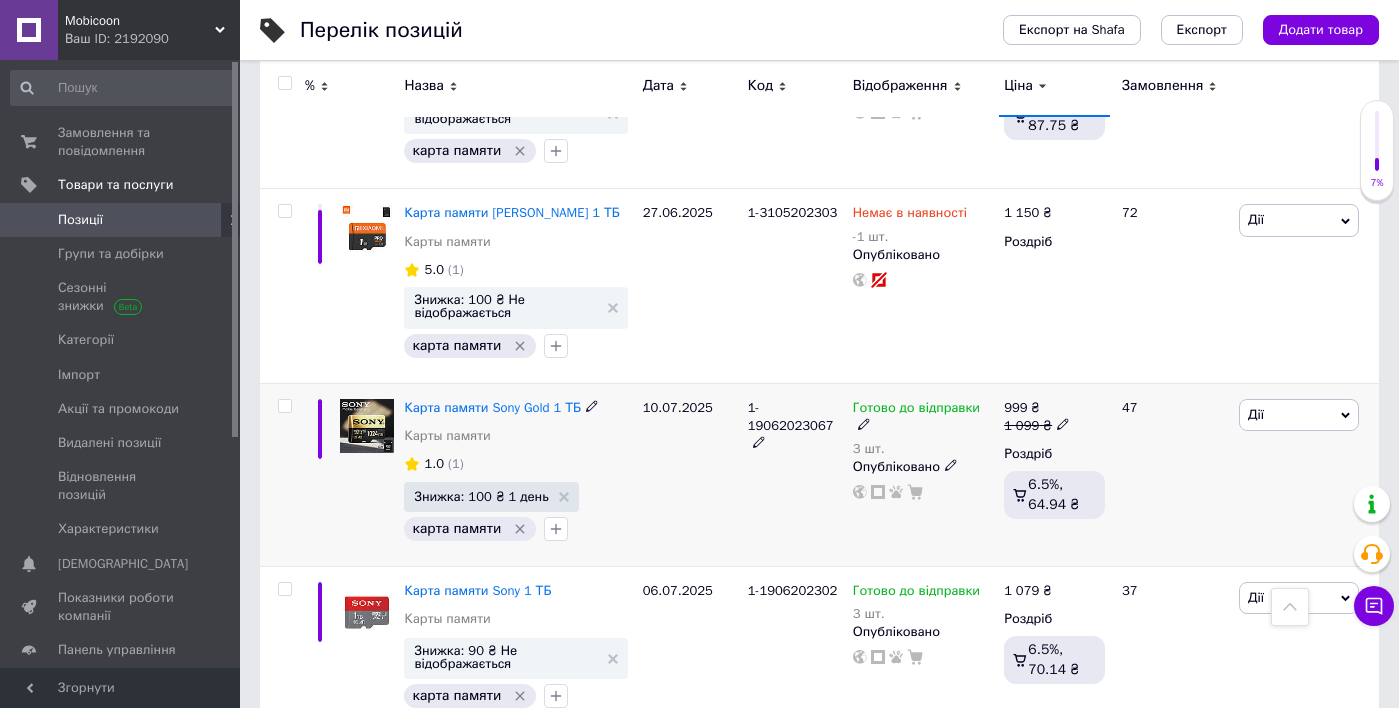 scroll, scrollTop: 445, scrollLeft: 0, axis: vertical 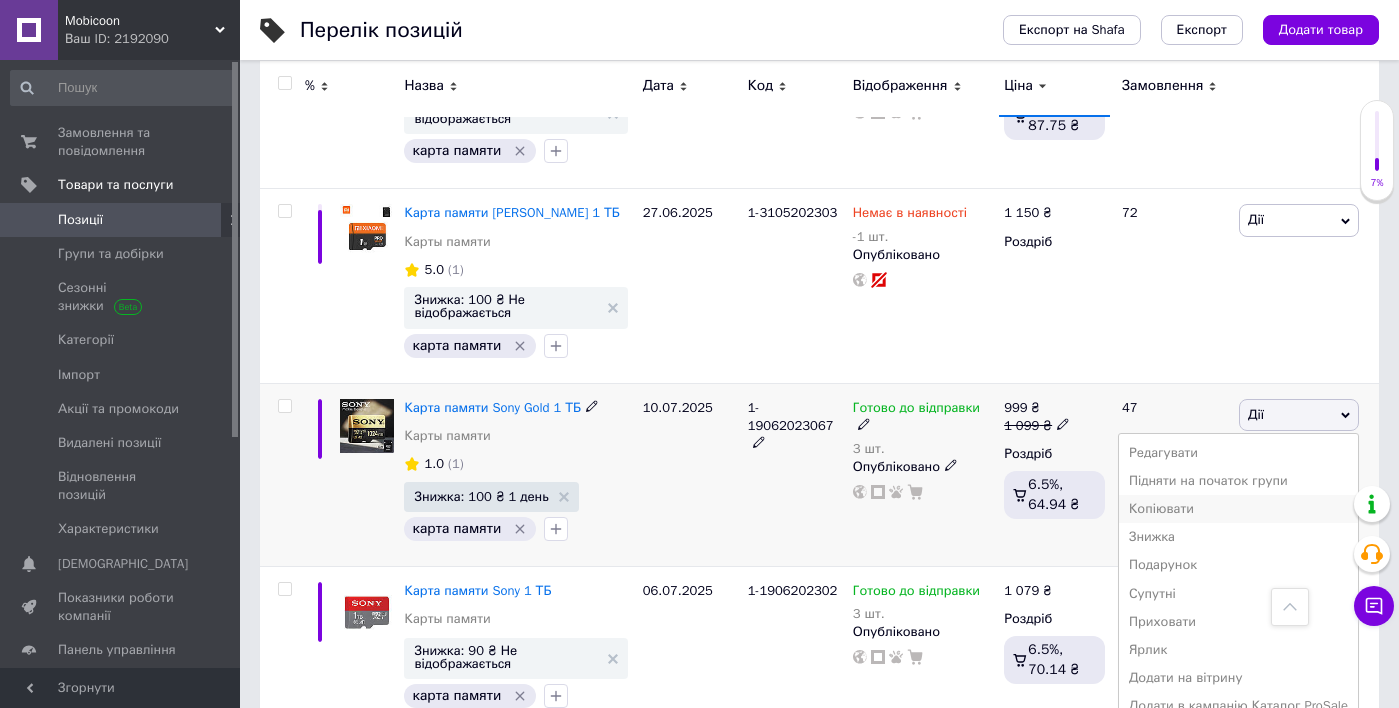 click on "Копіювати" at bounding box center (1238, 509) 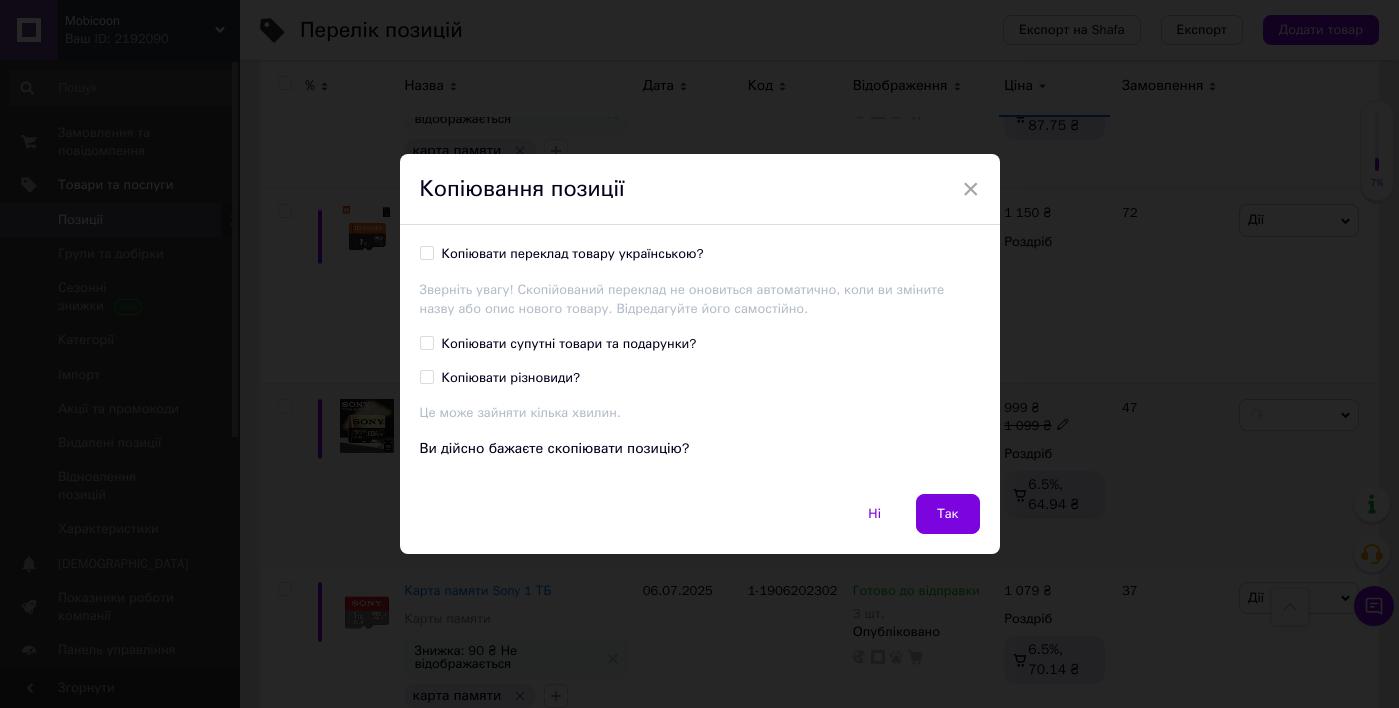 click on "Копіювати переклад товару українською?" at bounding box center [573, 254] 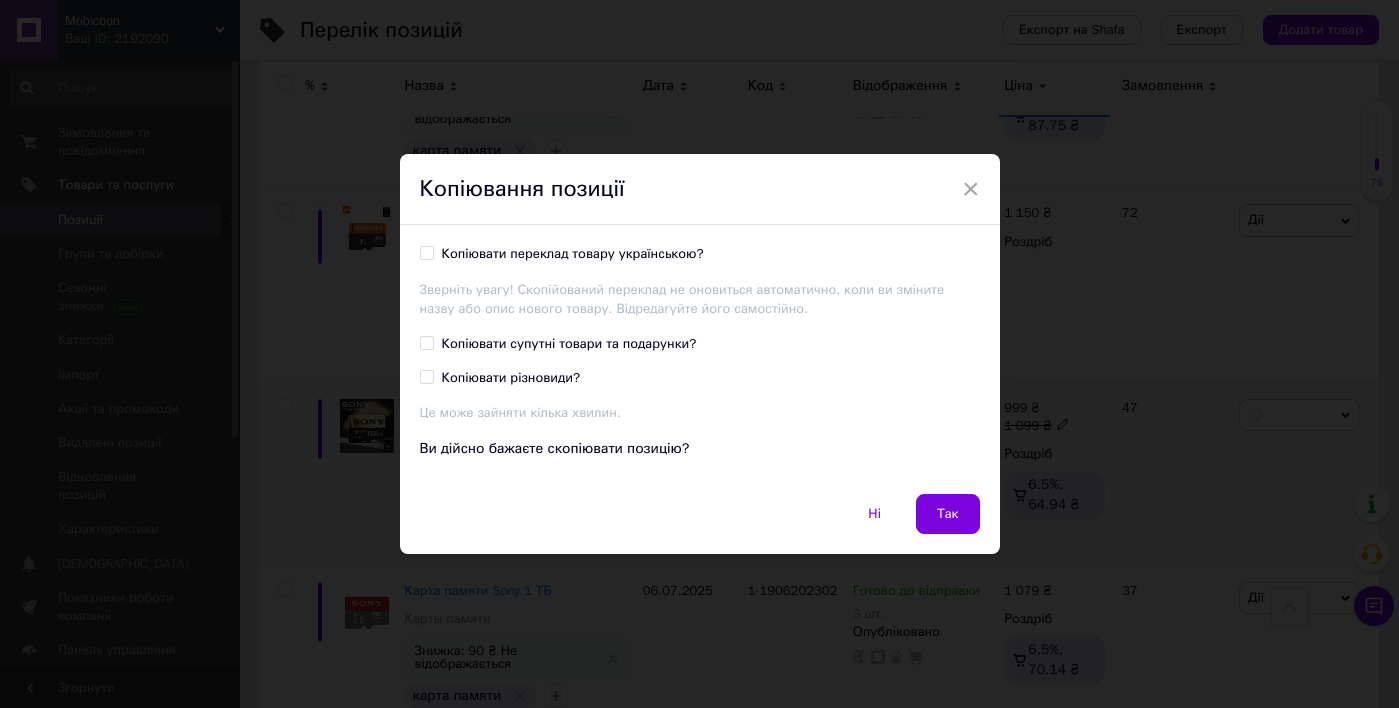 click on "Копіювати переклад товару українською?" at bounding box center [426, 252] 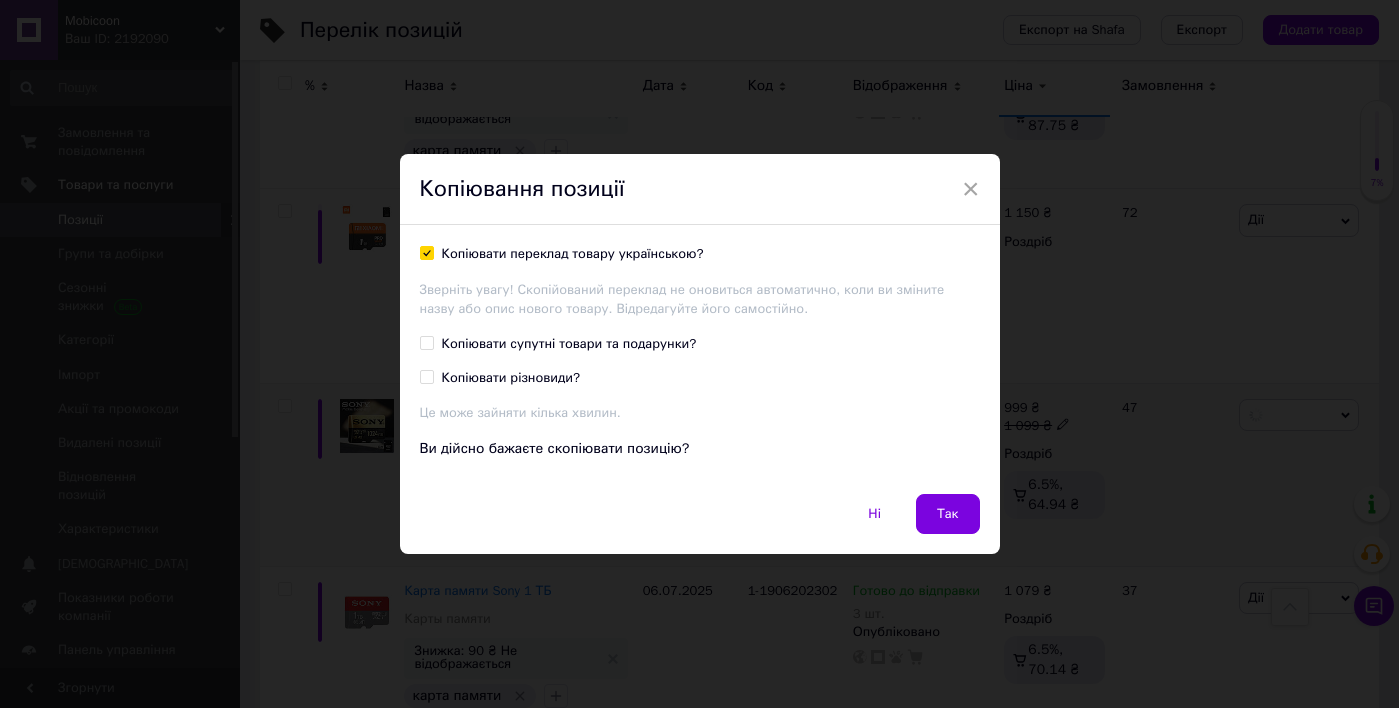 checkbox on "true" 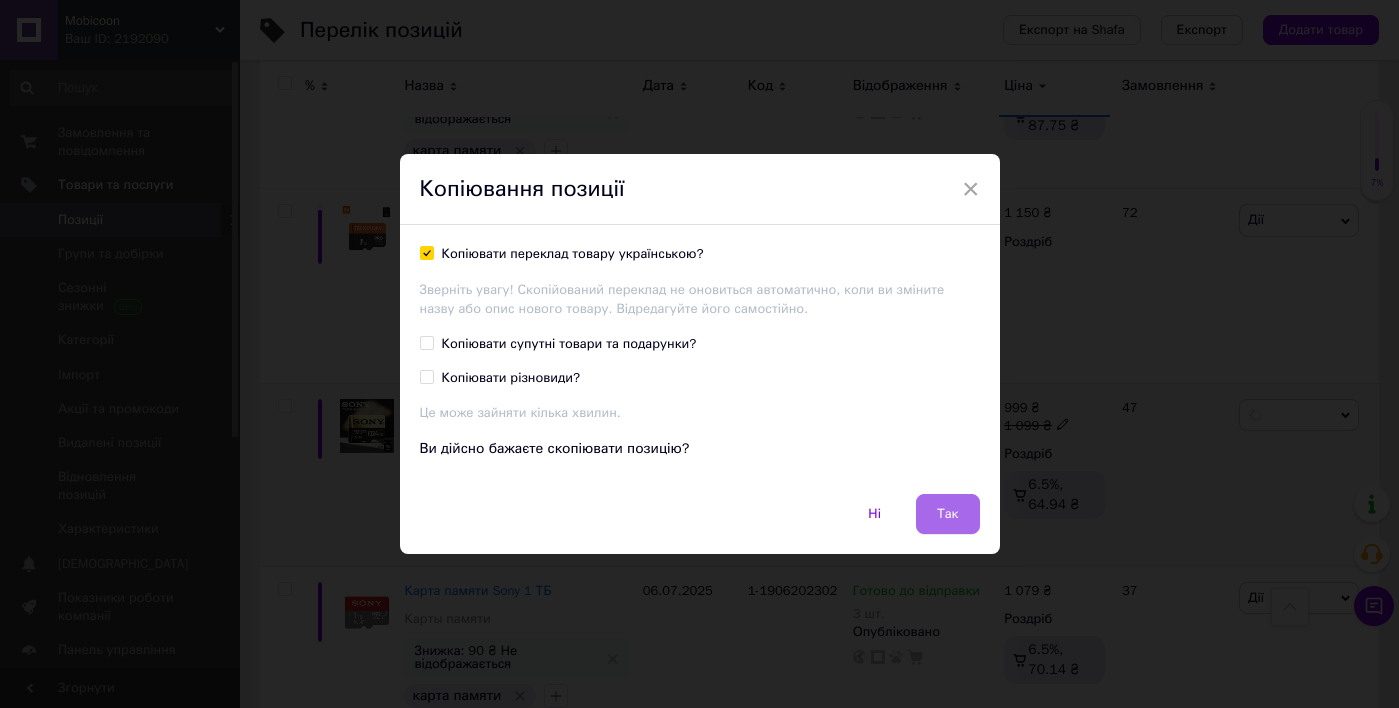click on "Так" at bounding box center [948, 514] 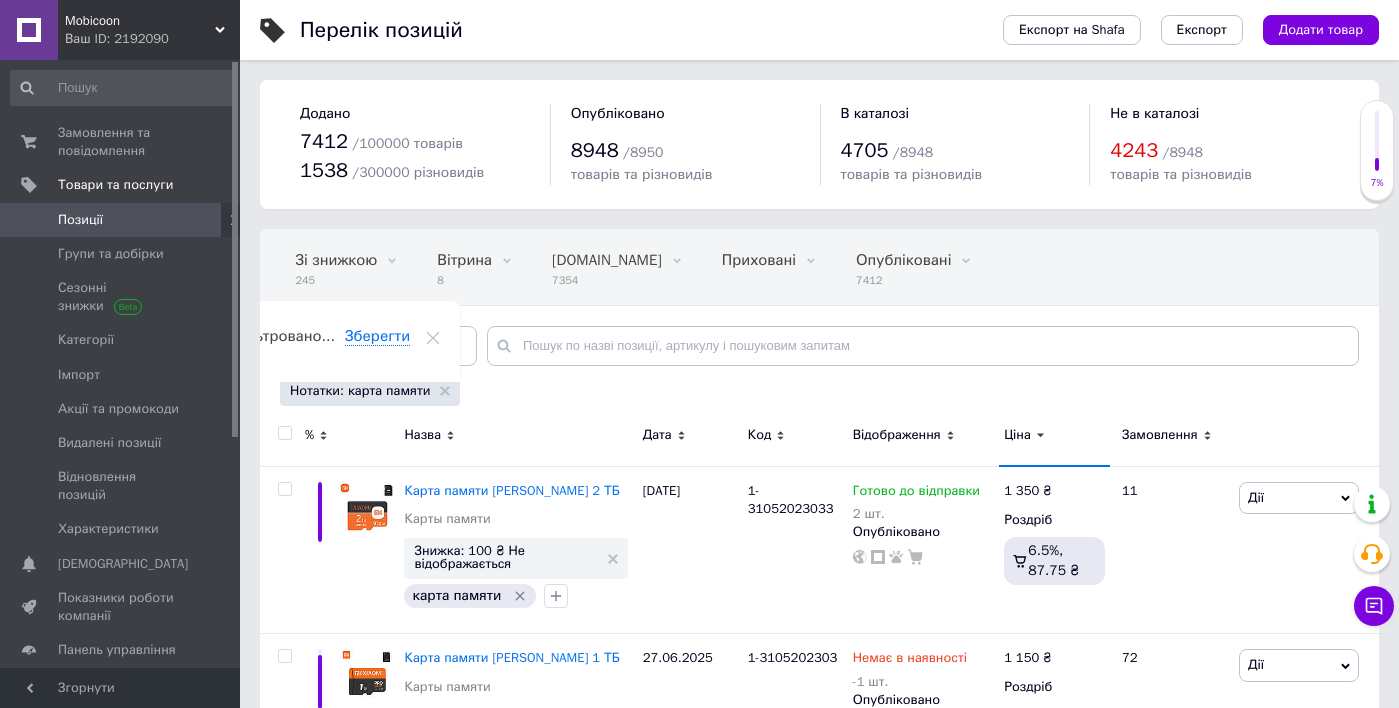 scroll, scrollTop: 0, scrollLeft: 0, axis: both 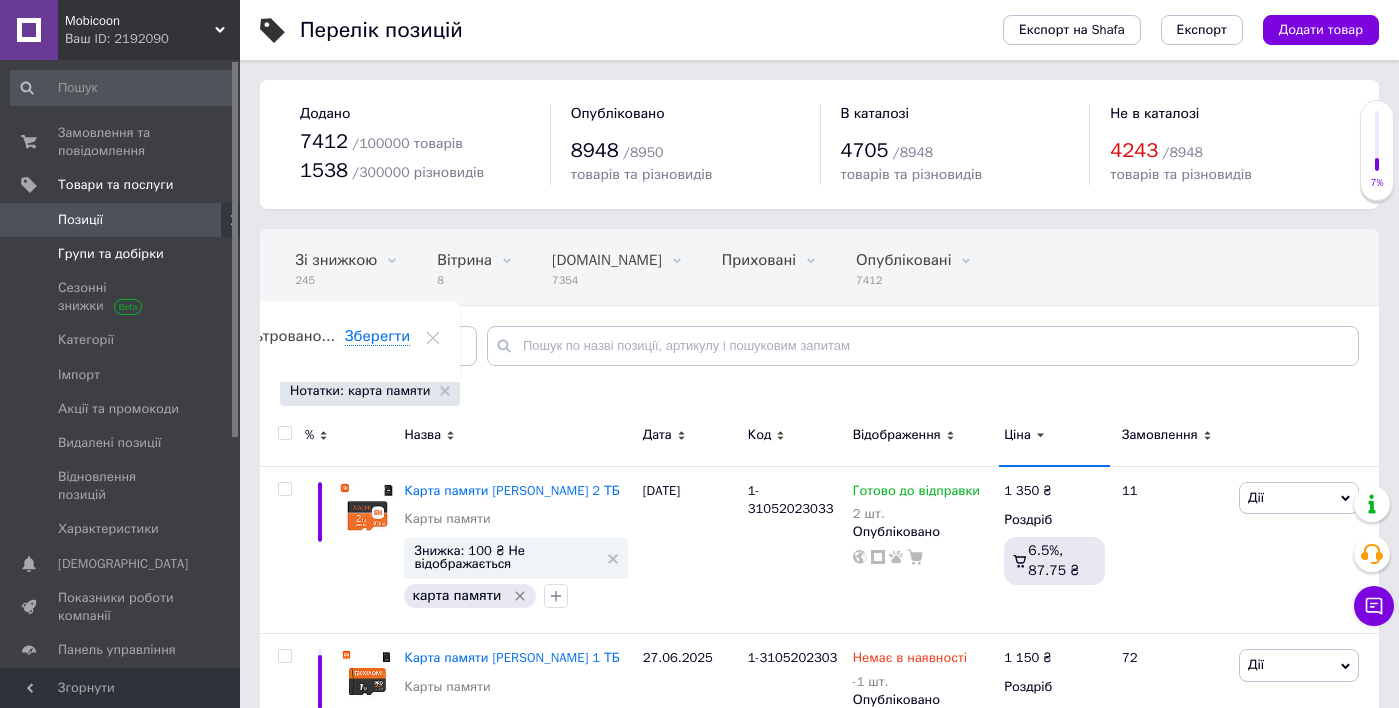 click on "Групи та добірки" at bounding box center [111, 254] 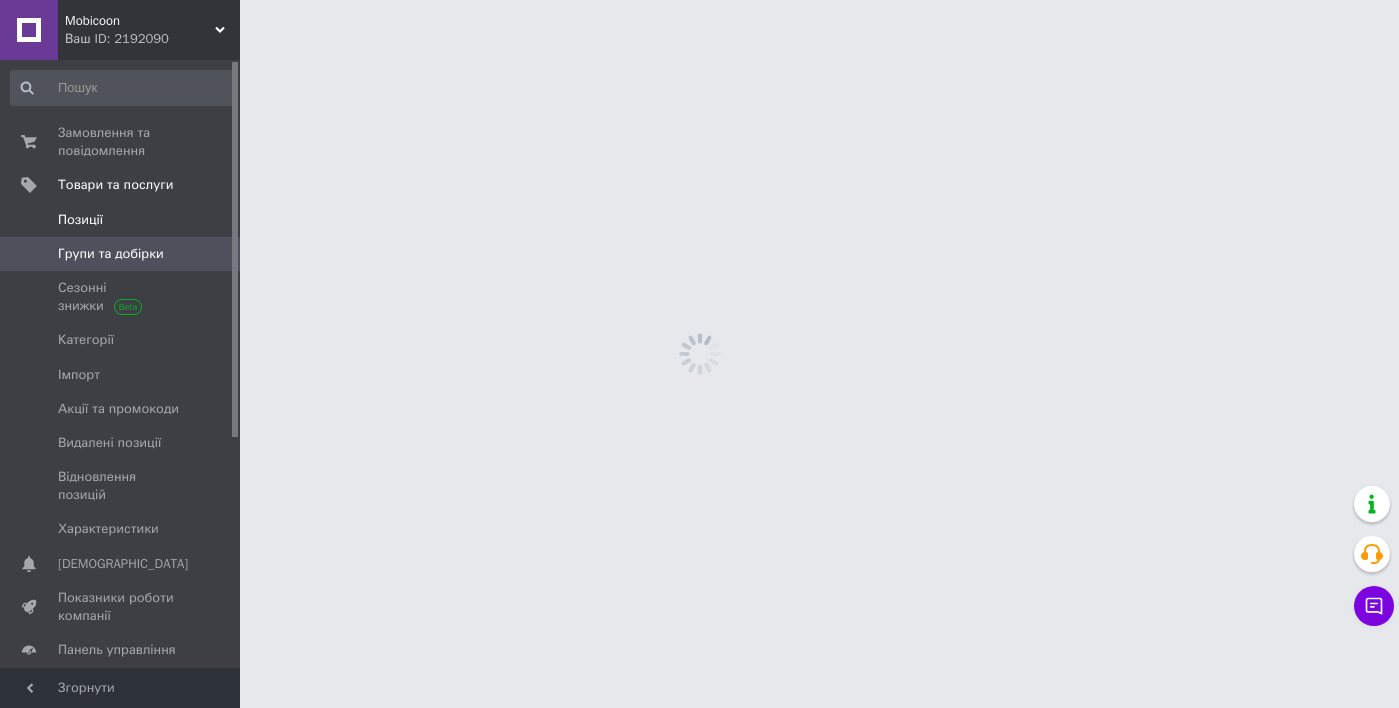 click on "Позиції" at bounding box center (121, 220) 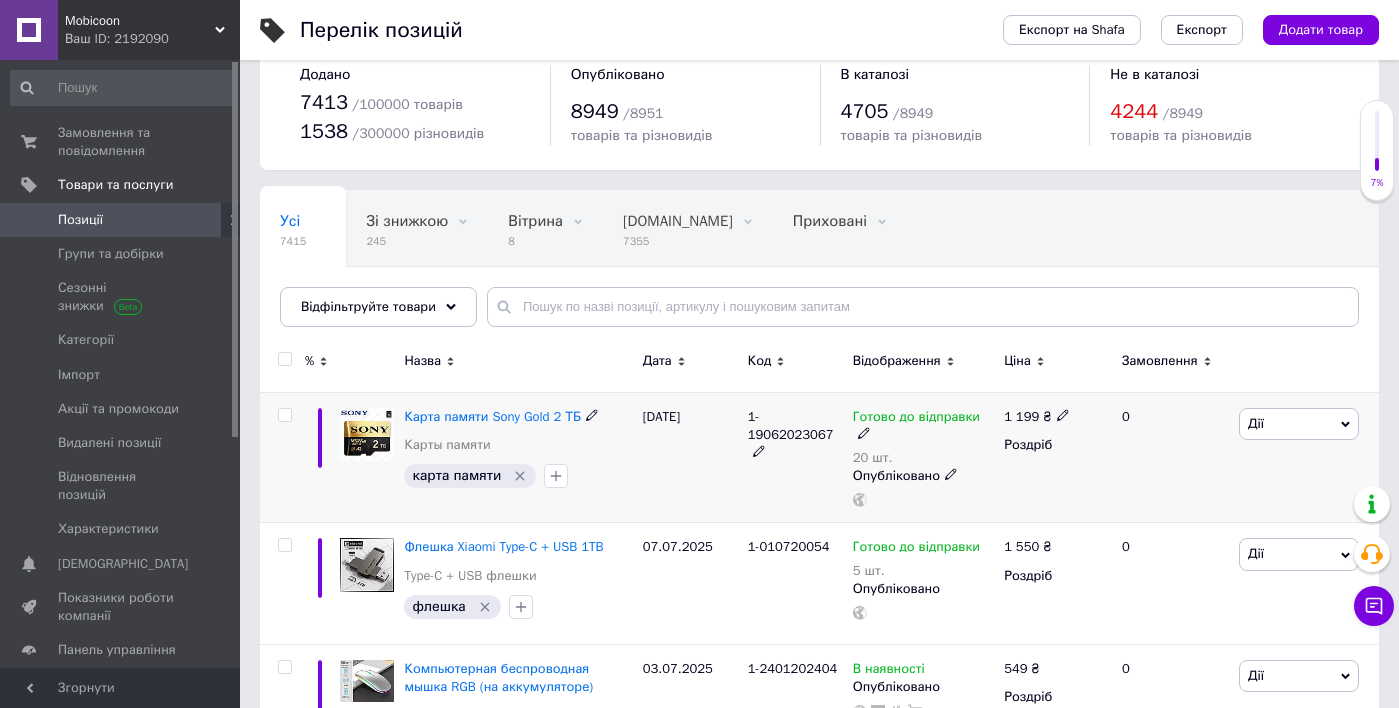 scroll, scrollTop: 43, scrollLeft: 0, axis: vertical 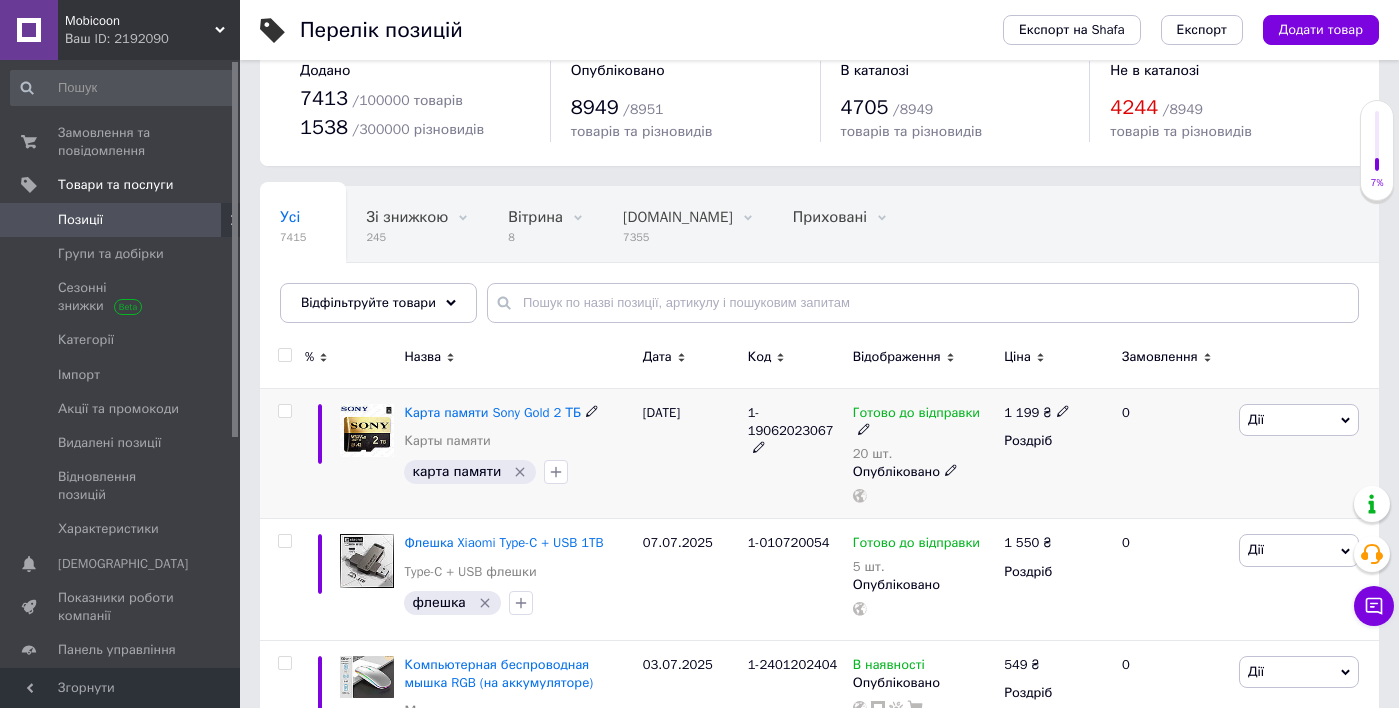 click on "1-19062023067" at bounding box center [795, 431] 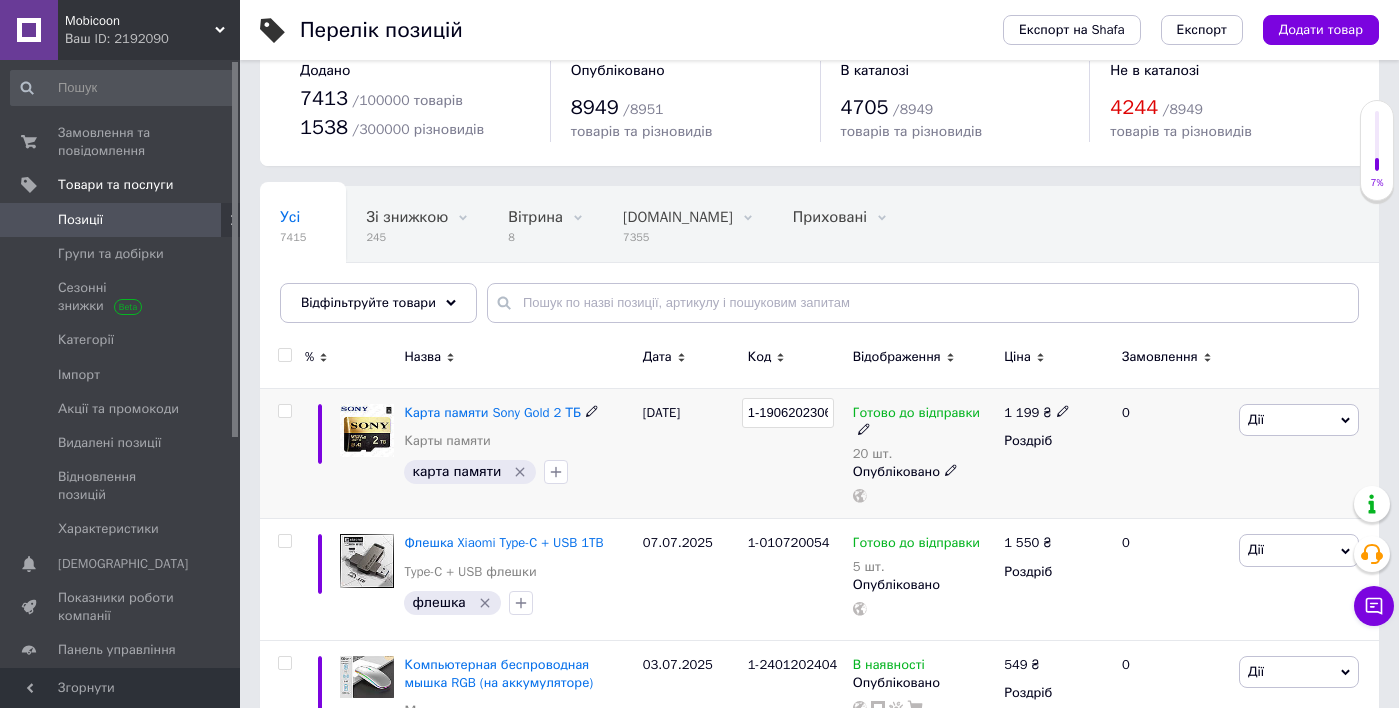 scroll, scrollTop: 0, scrollLeft: 14, axis: horizontal 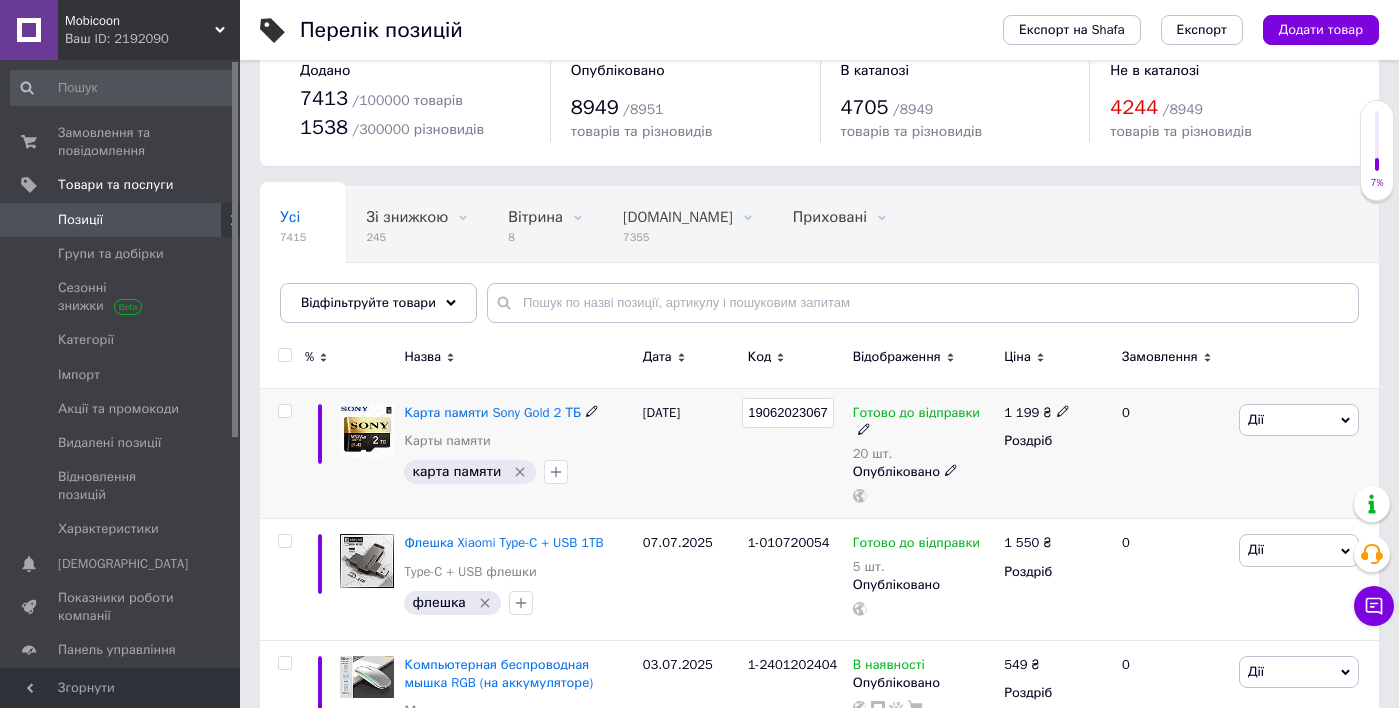 drag, startPoint x: 826, startPoint y: 410, endPoint x: 762, endPoint y: 412, distance: 64.03124 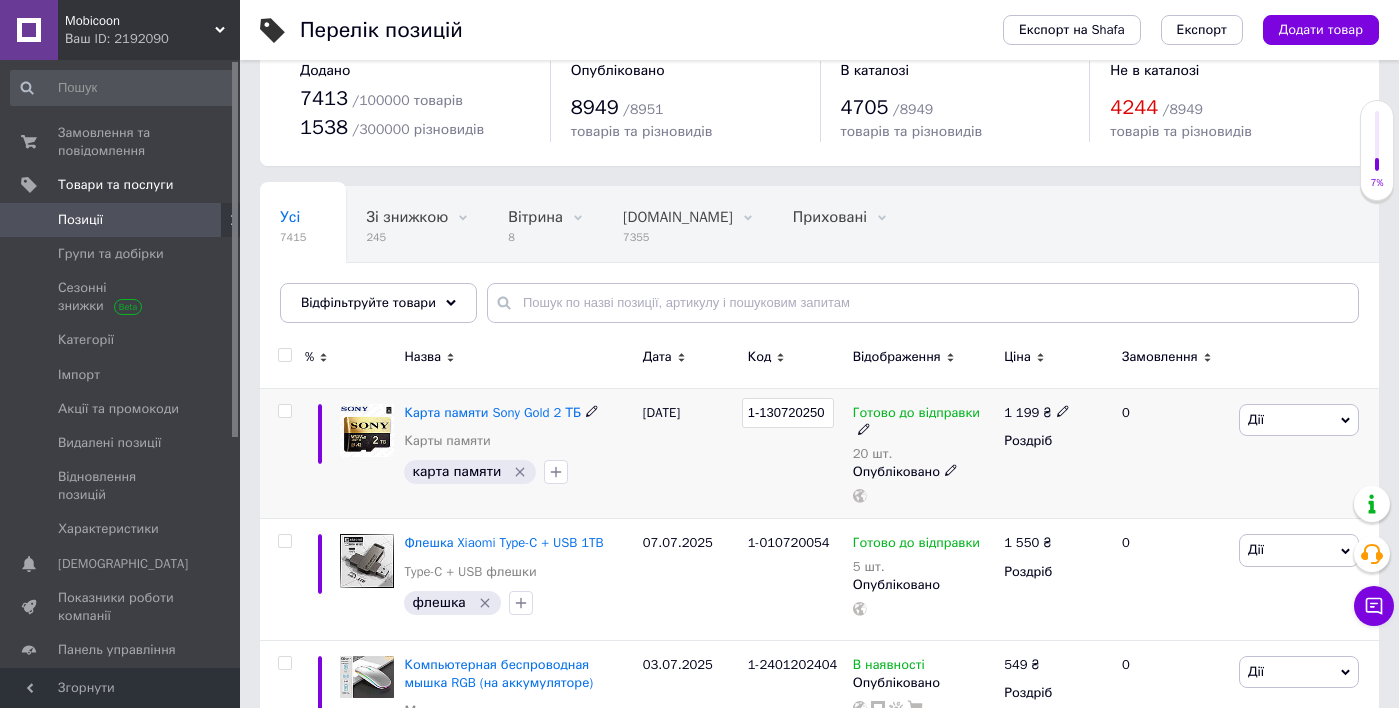 type on "1-1307202501" 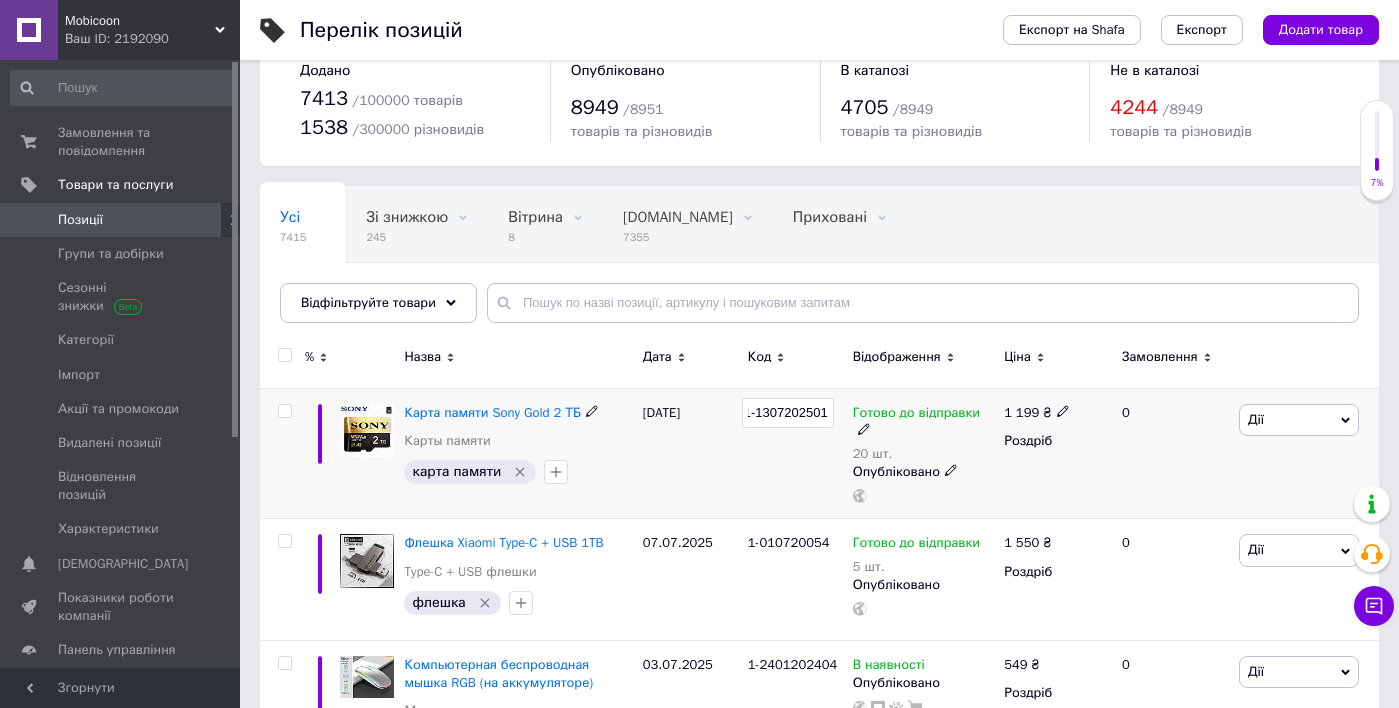 click on "0" at bounding box center [1172, 453] 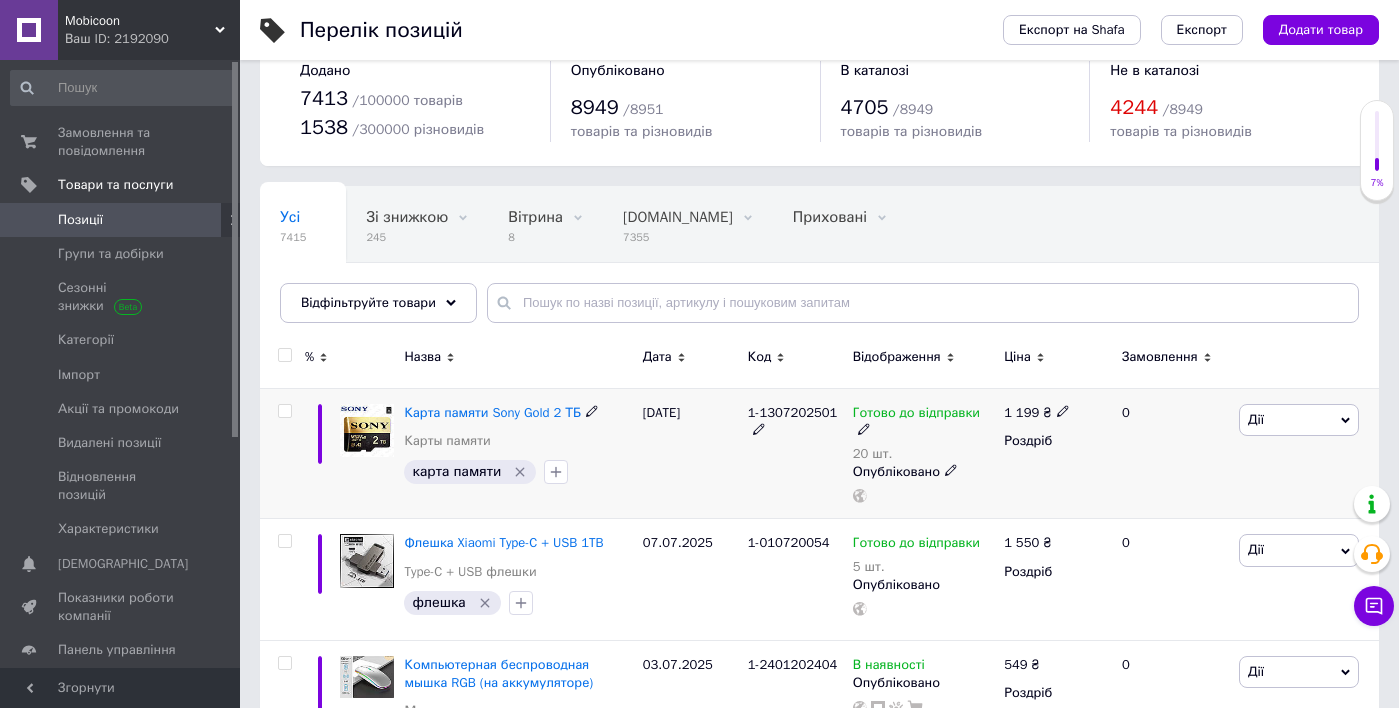 click on "Дії" at bounding box center [1256, 419] 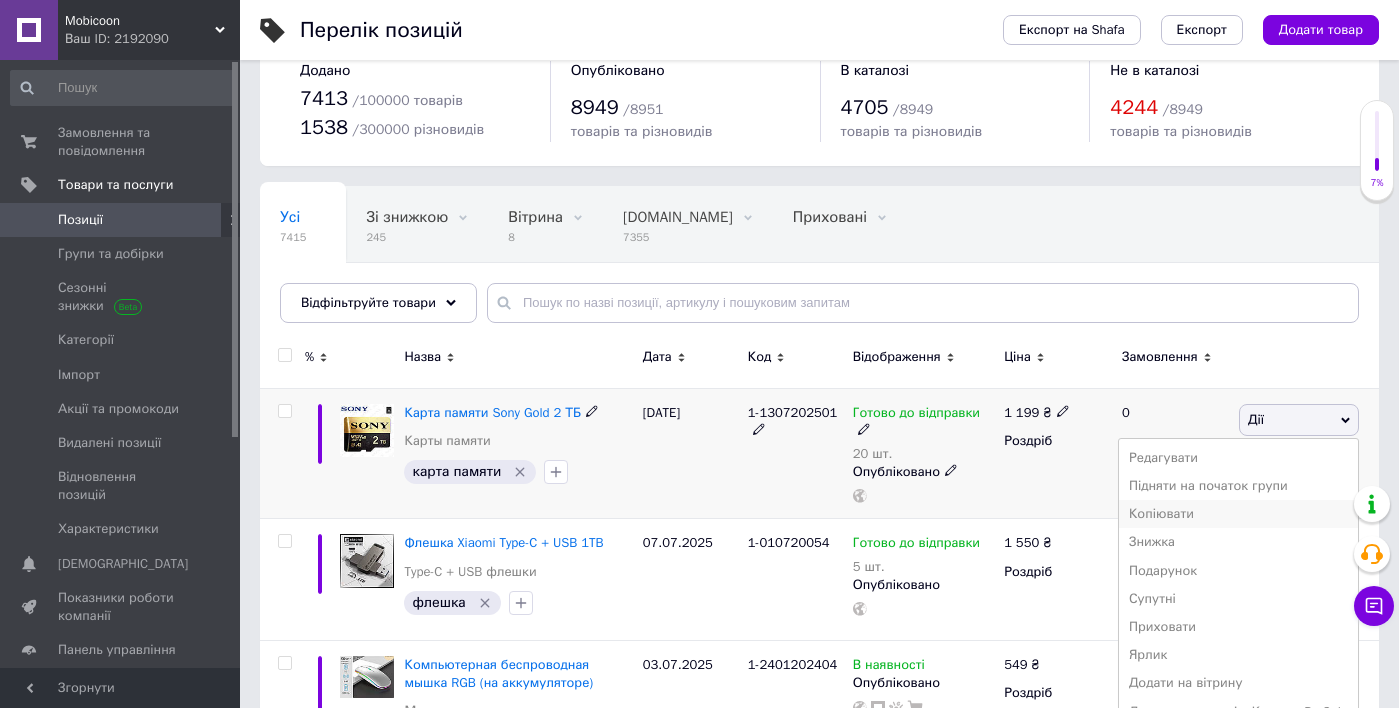 click on "Копіювати" at bounding box center (1238, 514) 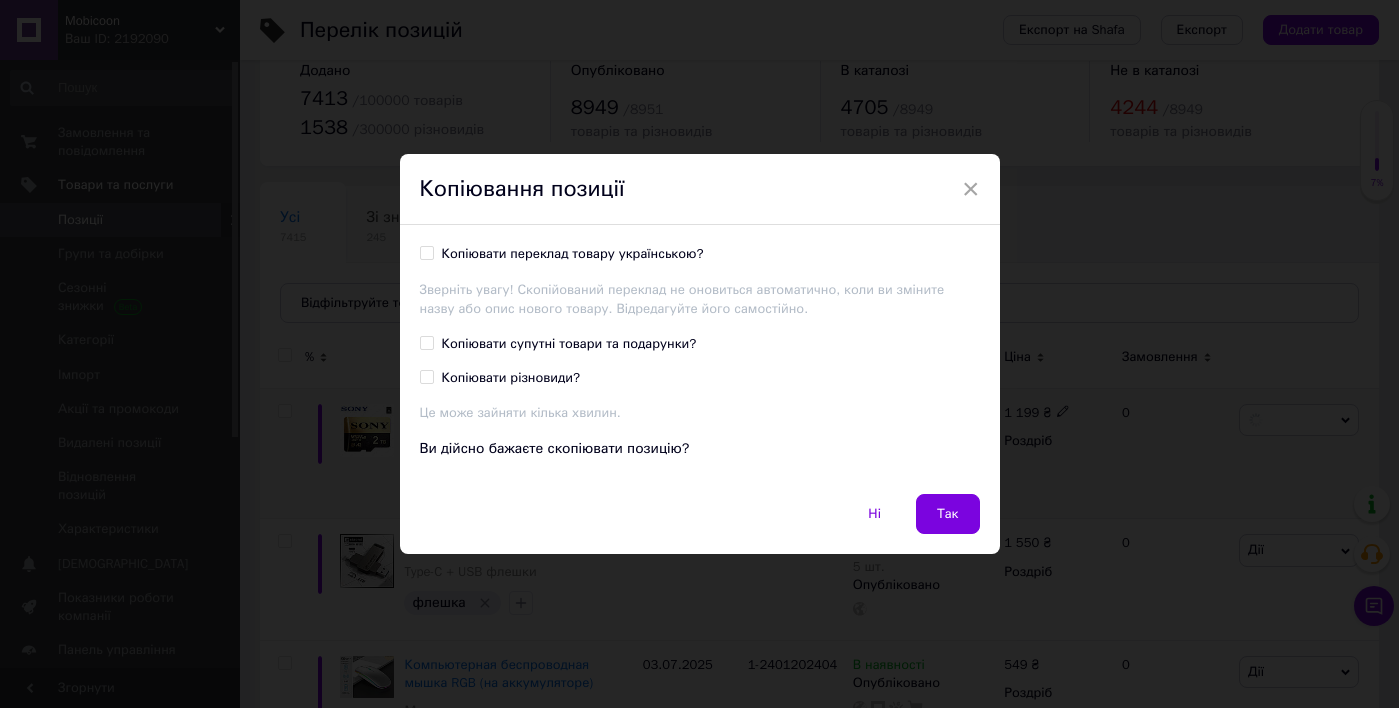 click on "Копіювати переклад товару українською?" at bounding box center [573, 254] 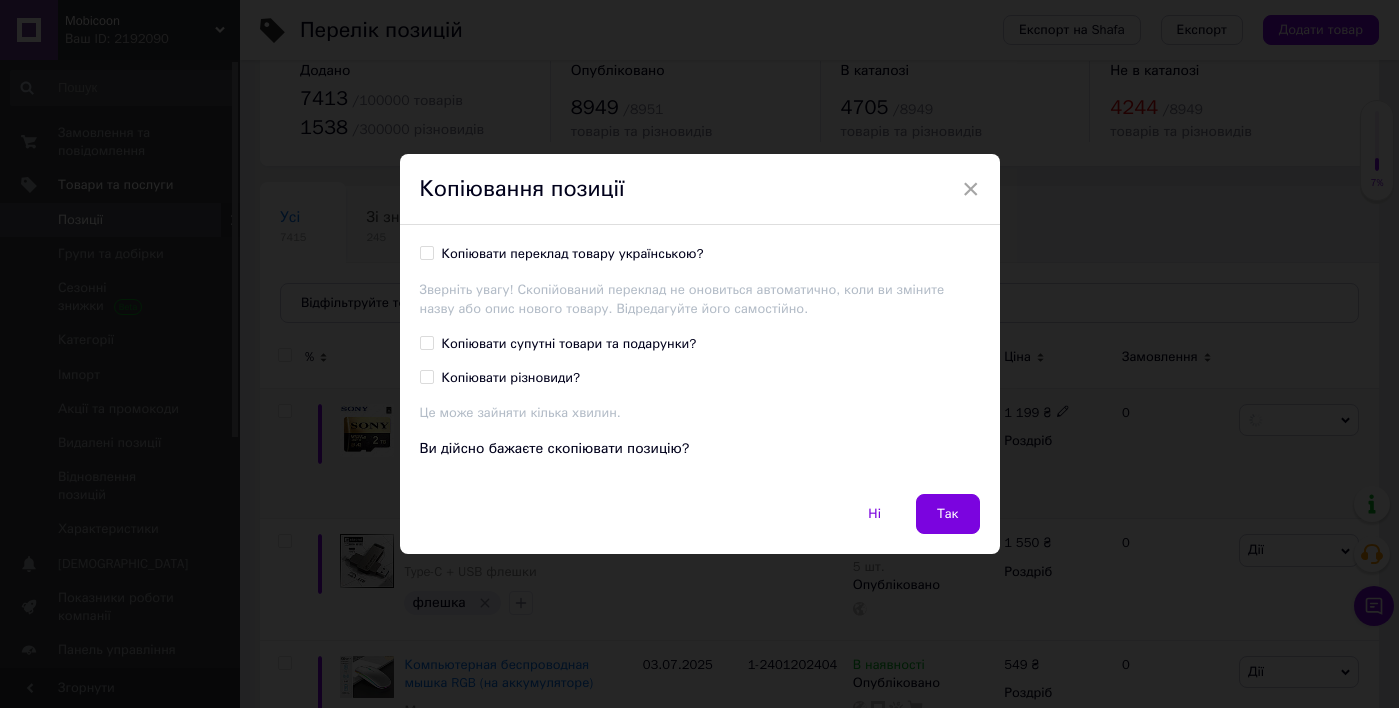 click on "Копіювати переклад товару українською?" at bounding box center [426, 252] 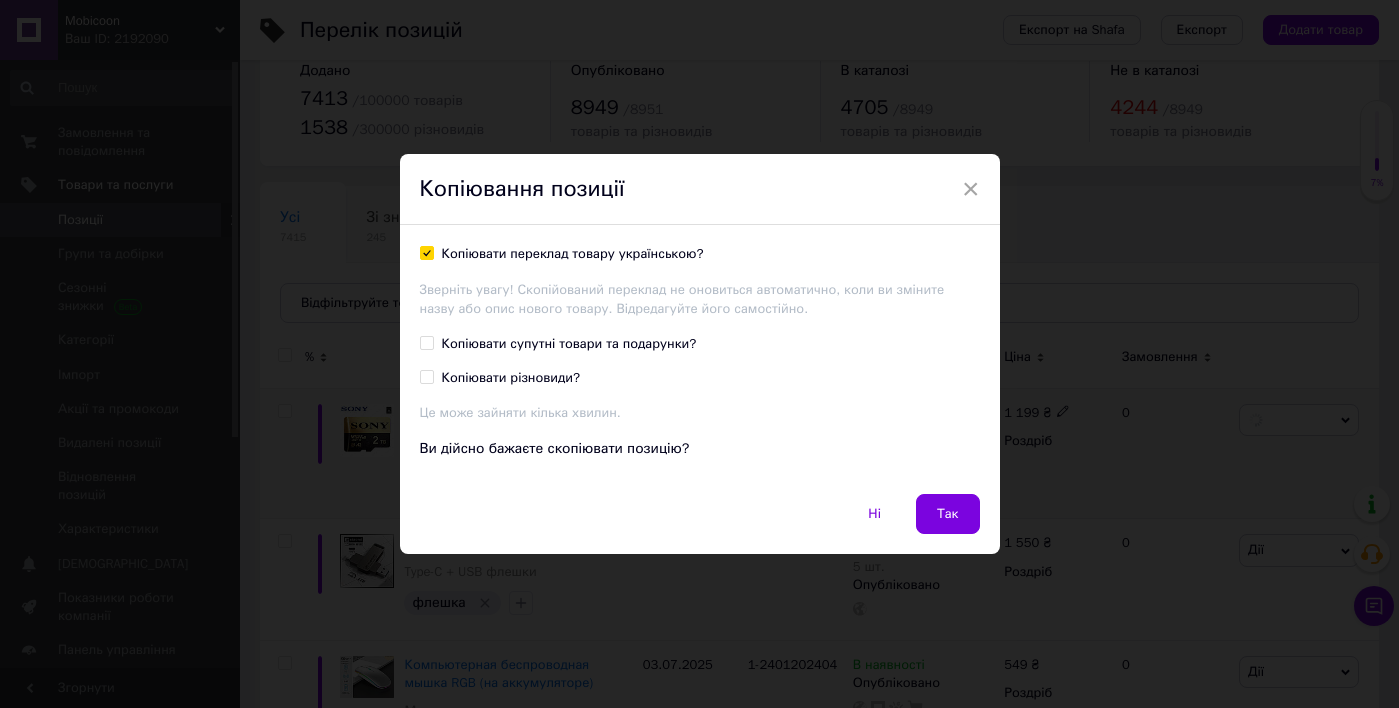 checkbox on "true" 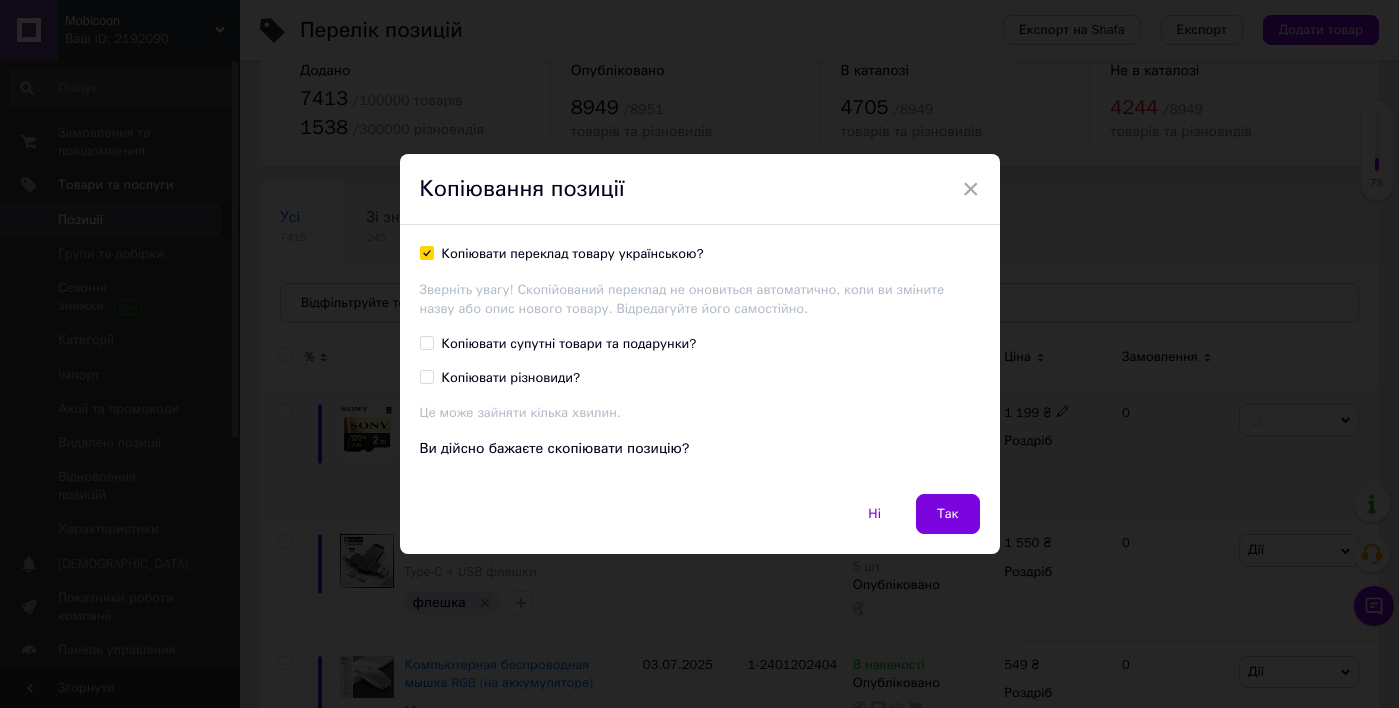 click on "Ні   Так" at bounding box center (700, 524) 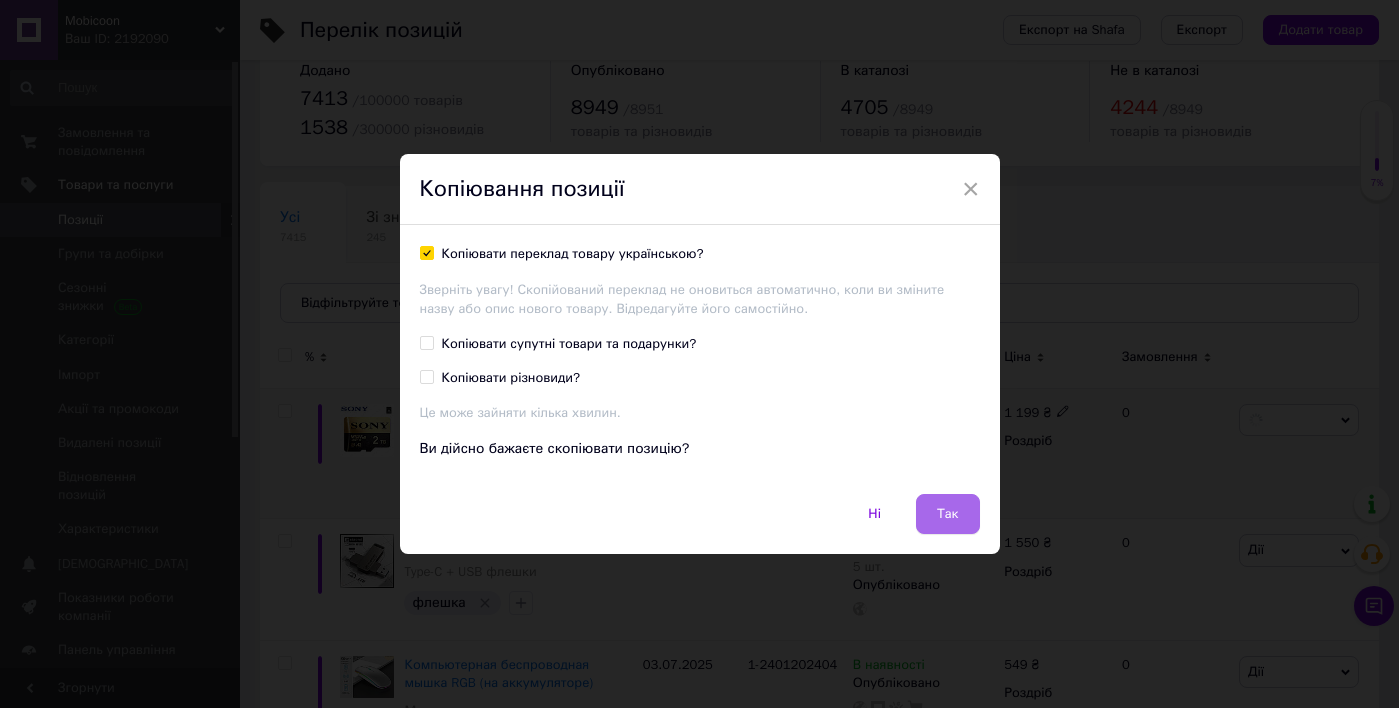click on "Так" at bounding box center (948, 514) 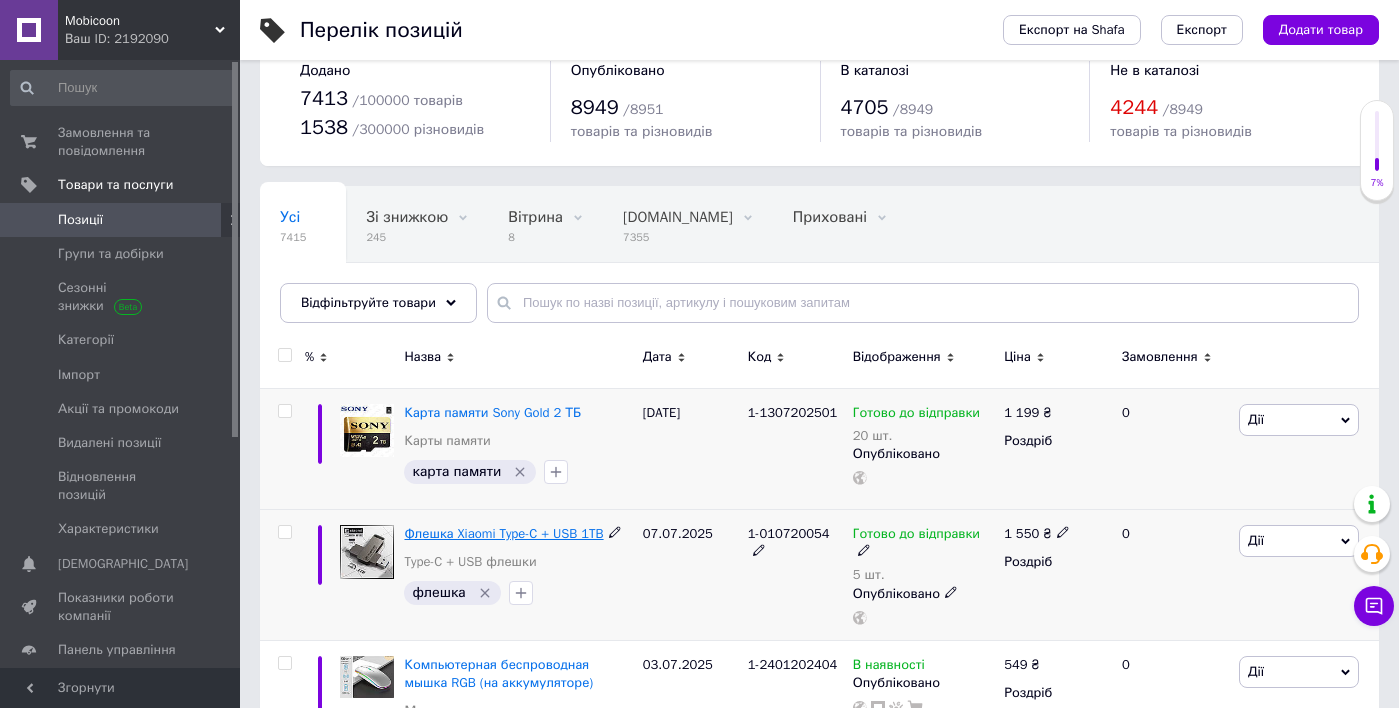 scroll, scrollTop: 48, scrollLeft: 0, axis: vertical 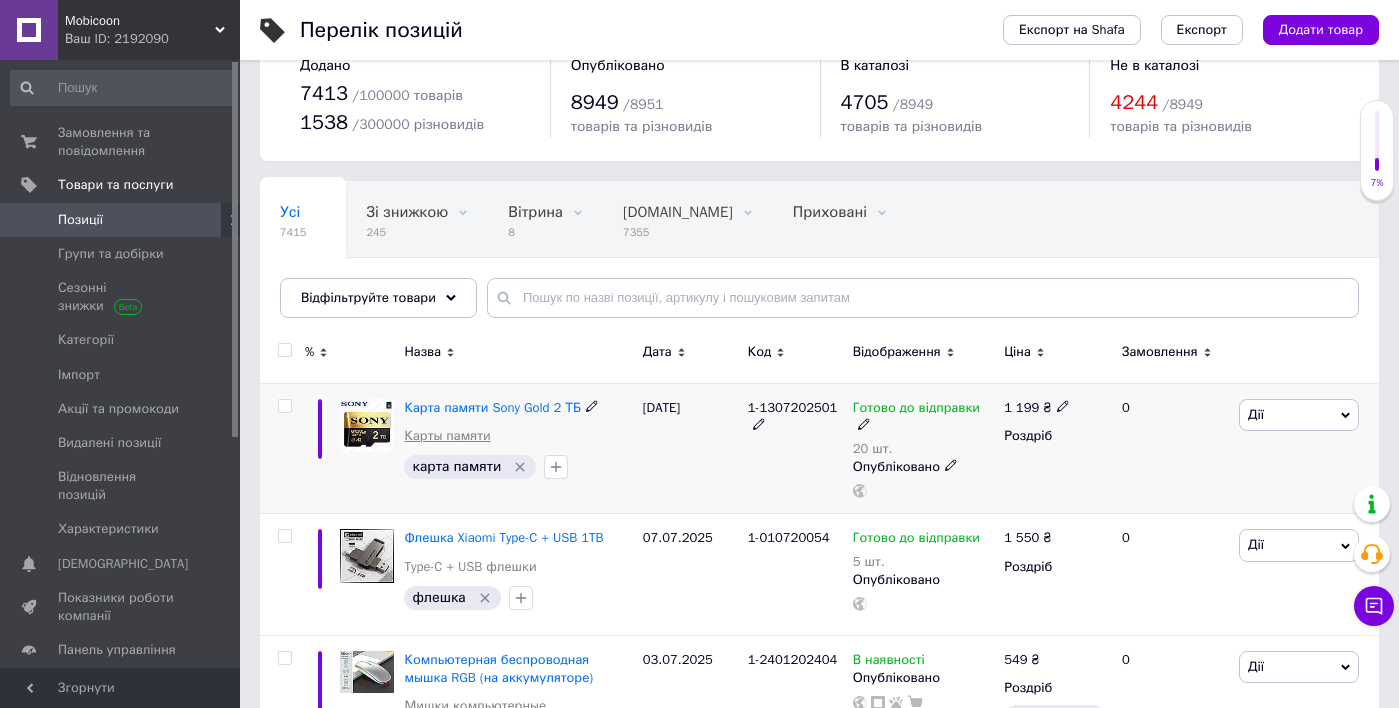 click on "Карты памяти" at bounding box center (447, 436) 